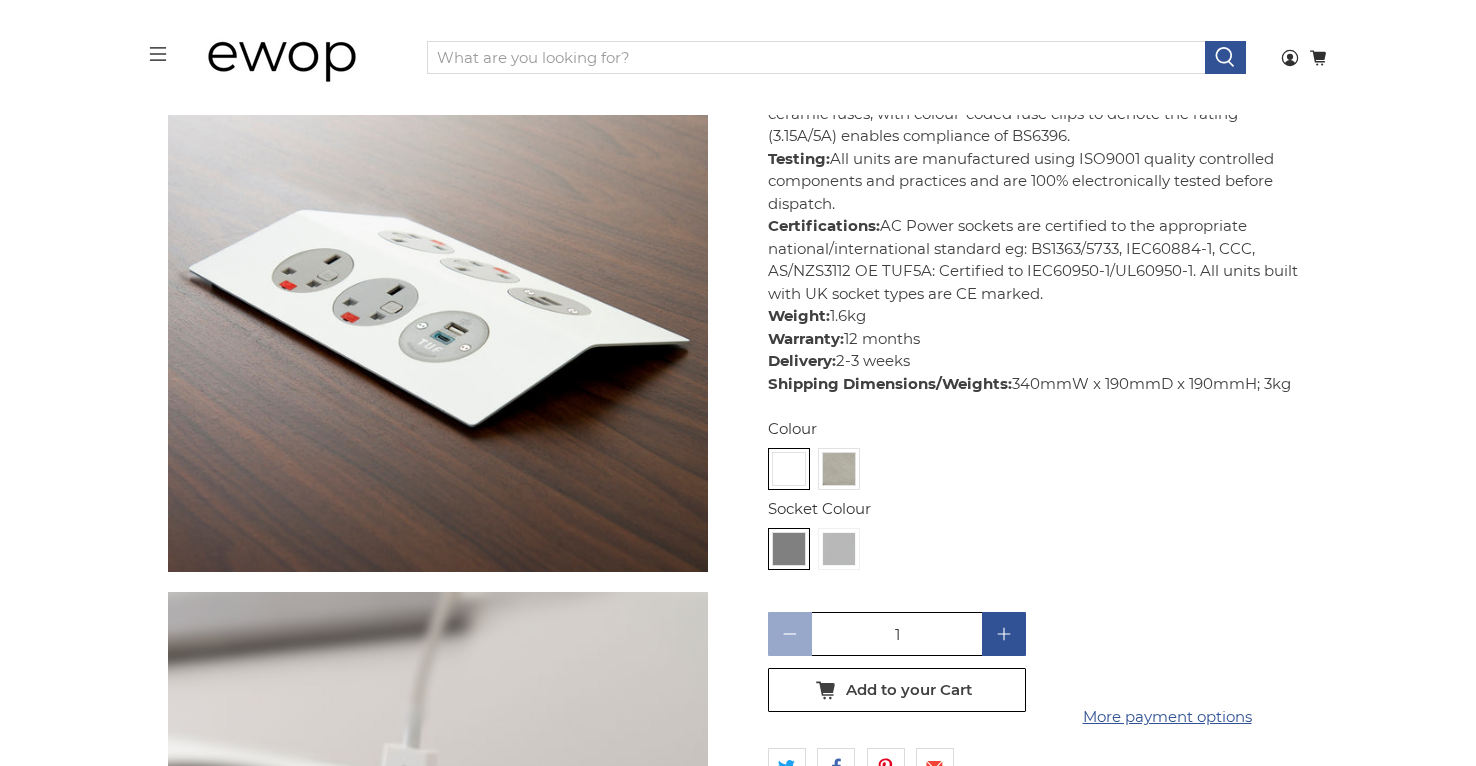 scroll, scrollTop: 775, scrollLeft: 0, axis: vertical 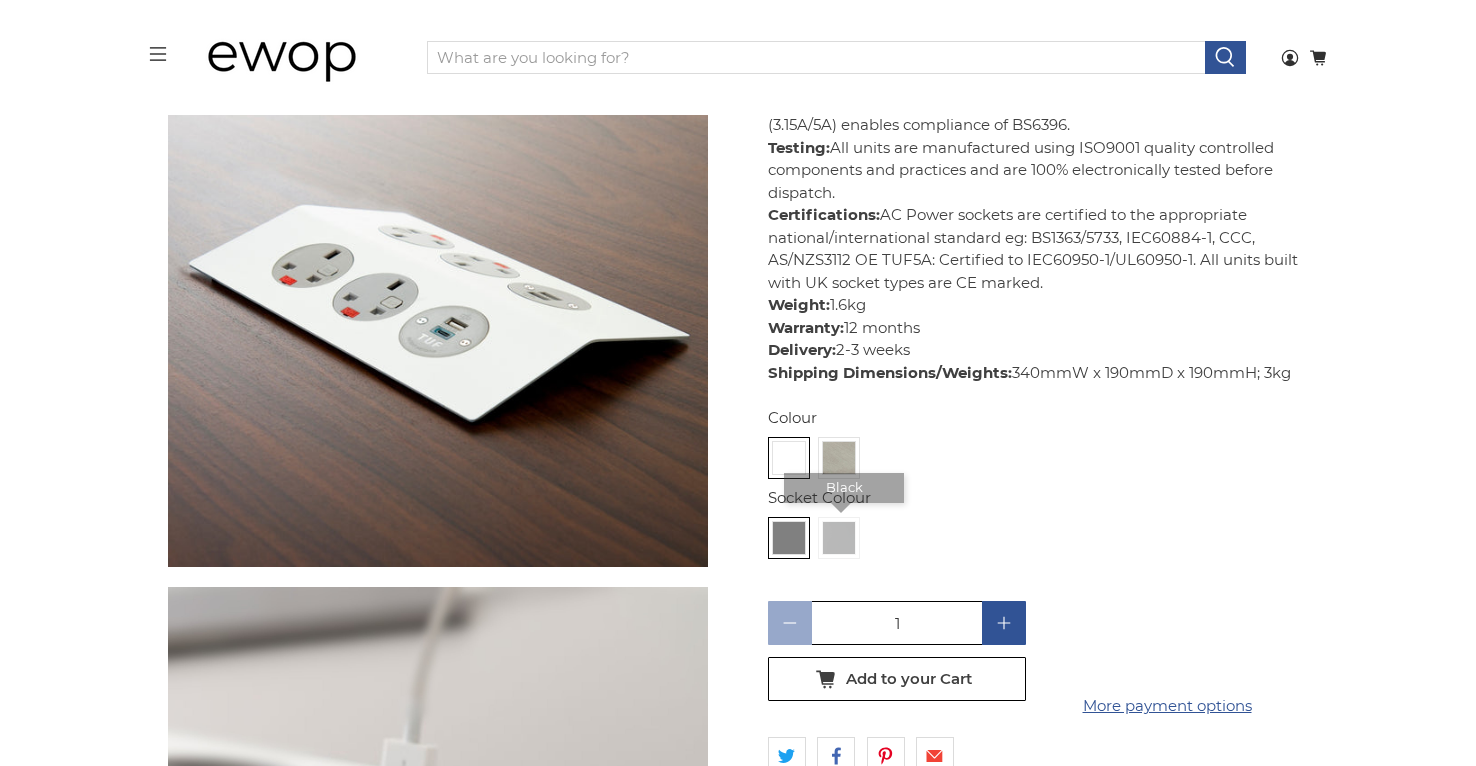 click at bounding box center (839, 538) 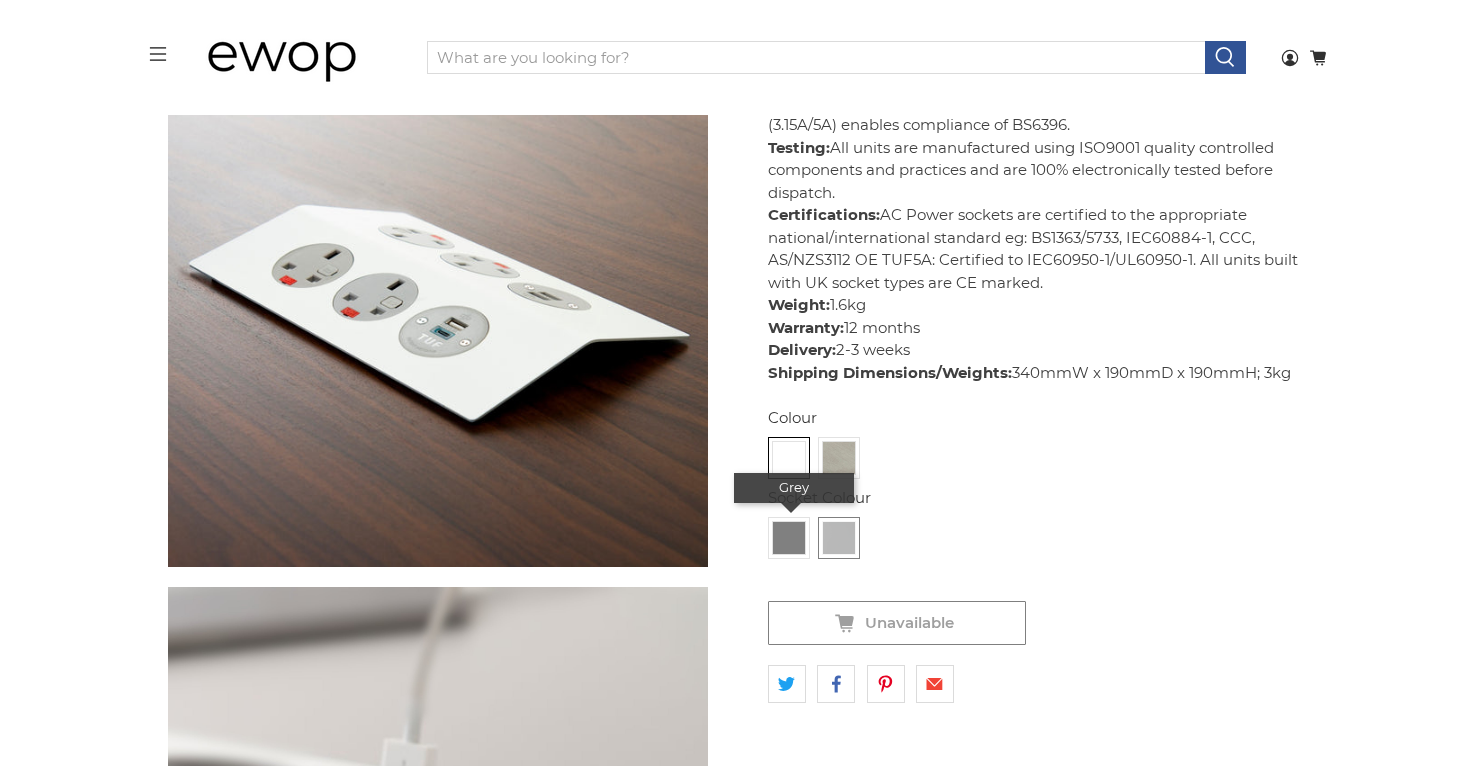 click at bounding box center (789, 538) 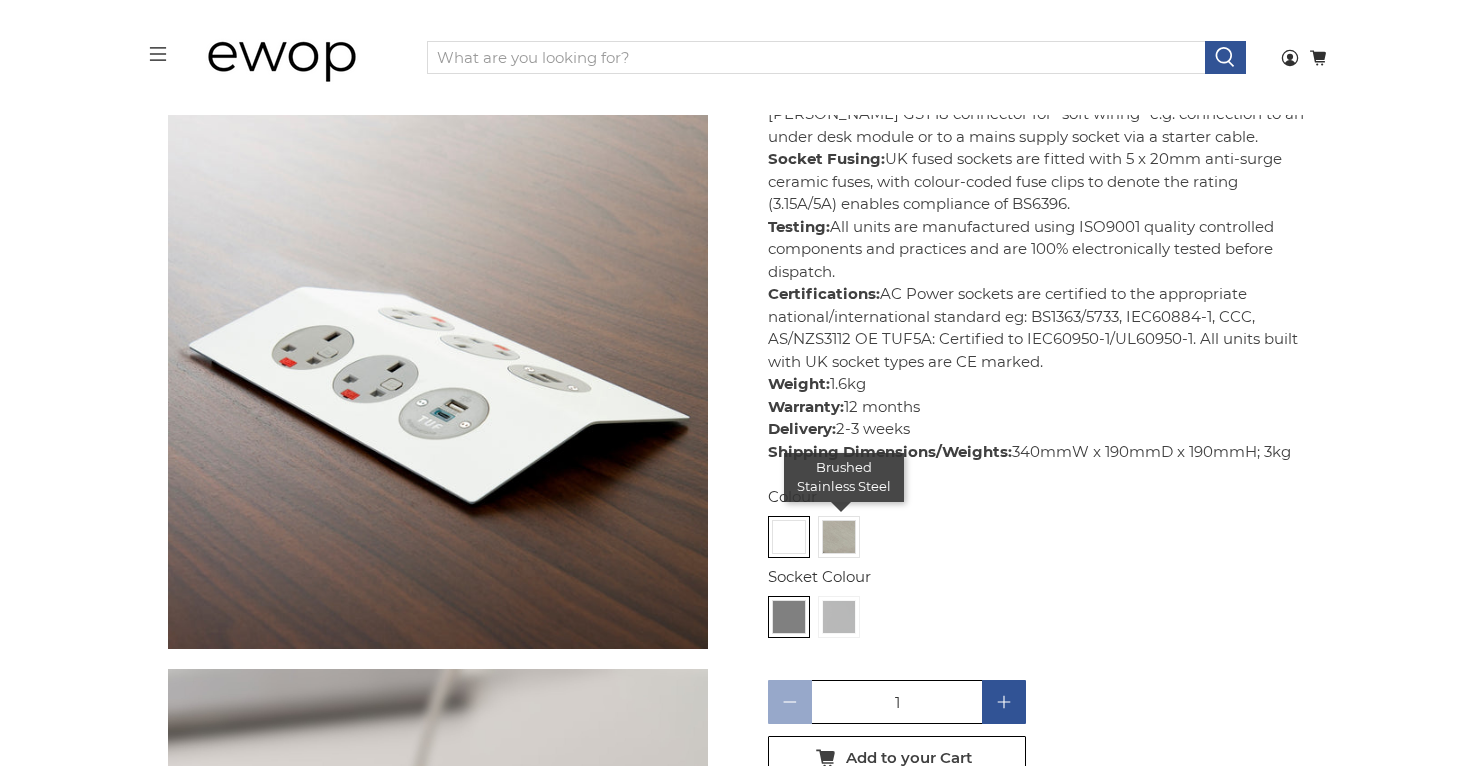 scroll, scrollTop: 687, scrollLeft: 0, axis: vertical 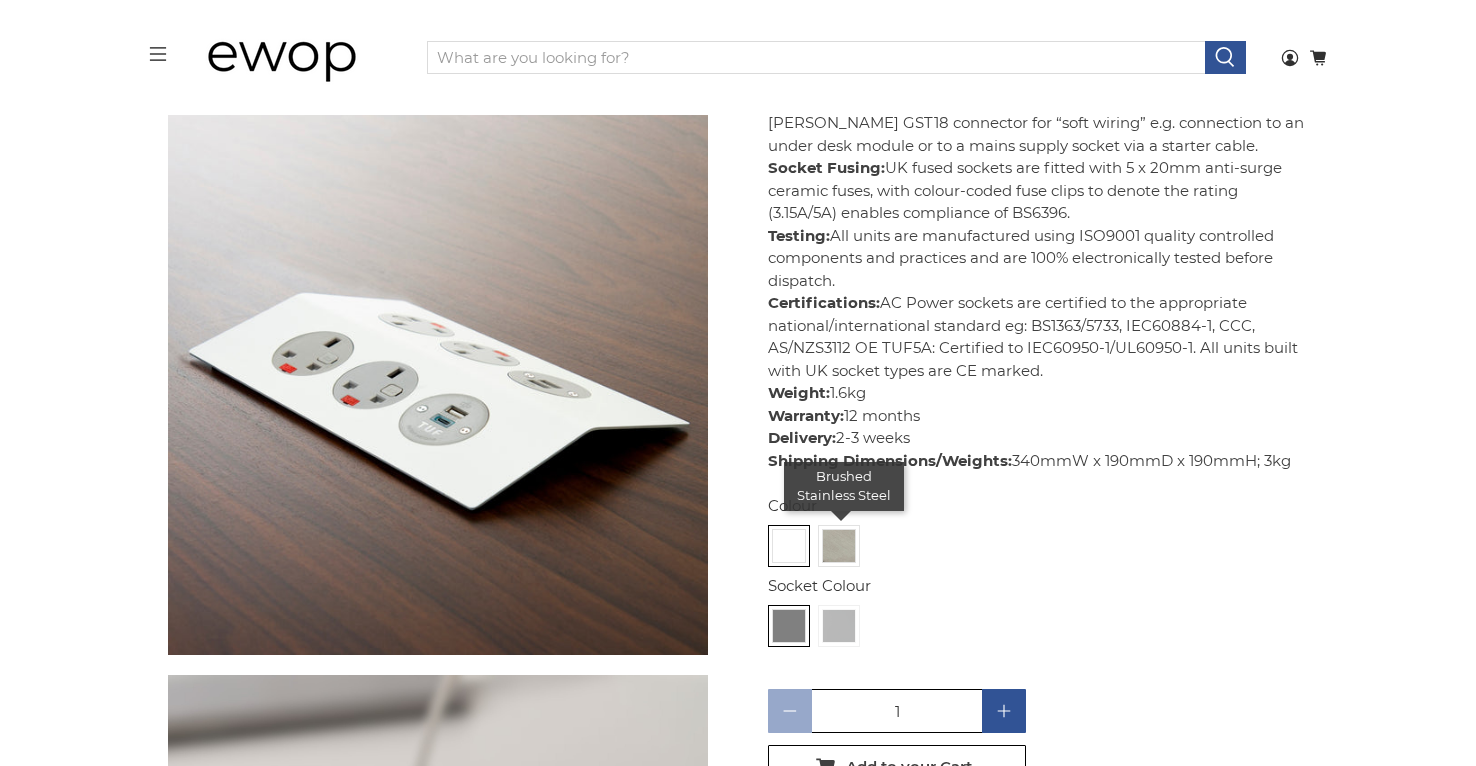 click on "Brushed Stainless Steel" at bounding box center (844, 486) 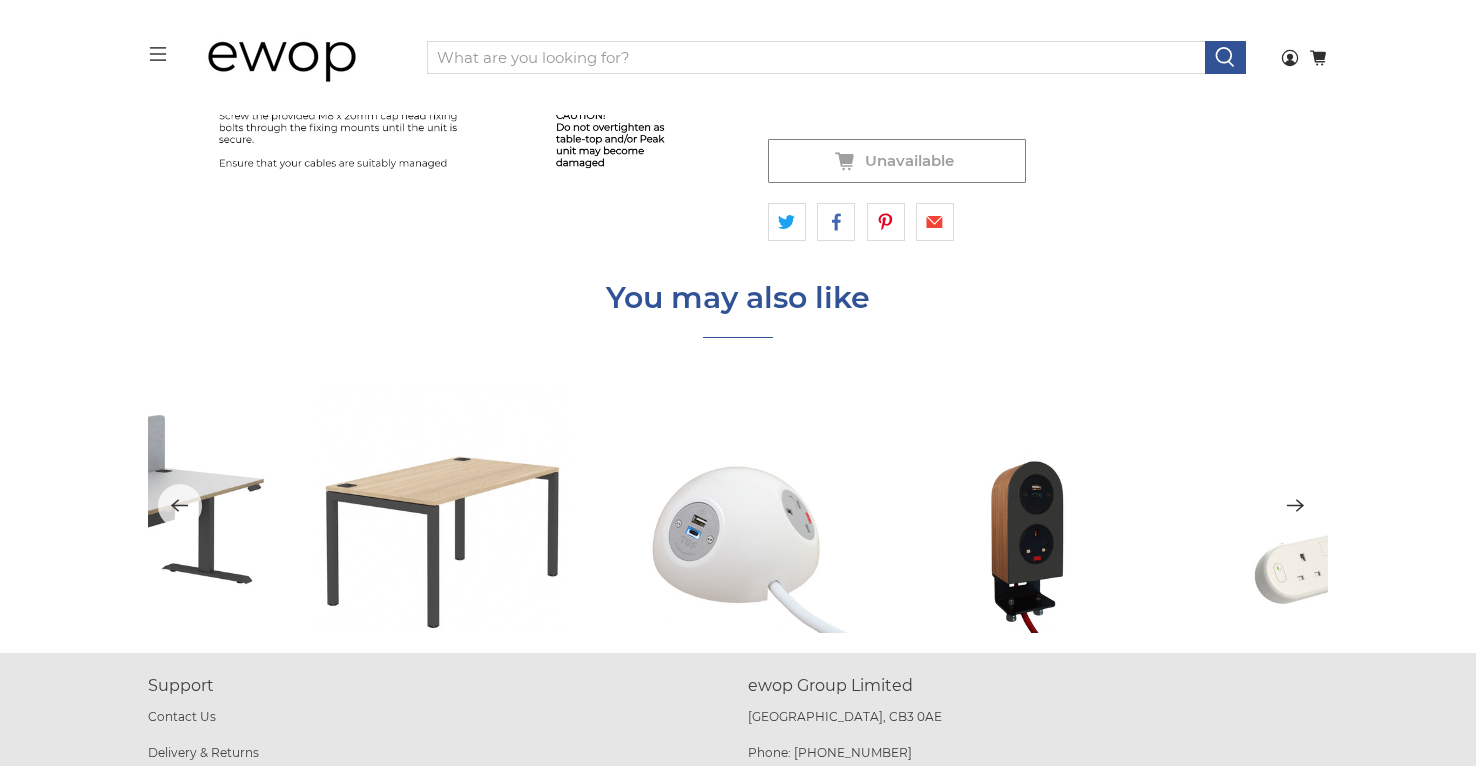 scroll, scrollTop: 5612, scrollLeft: 0, axis: vertical 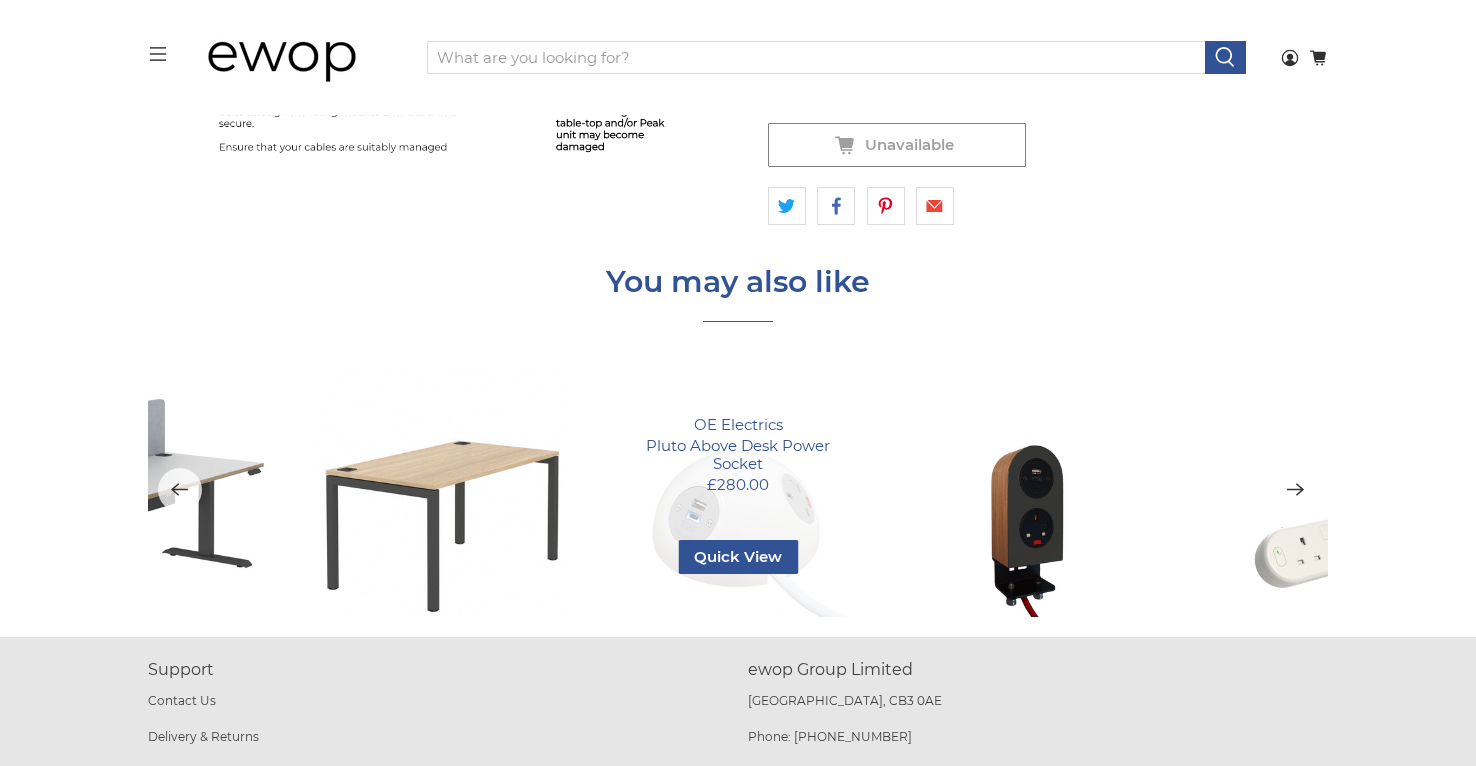 click on "OE Electrics
Pluto Above Desk Power Socket
£280.00
Quick View
Colour
Satin White Pluto
Satin Yellow Pluto
Satin Light Blue Pluto
Colour
Satin White Pluto" at bounding box center (738, 489) 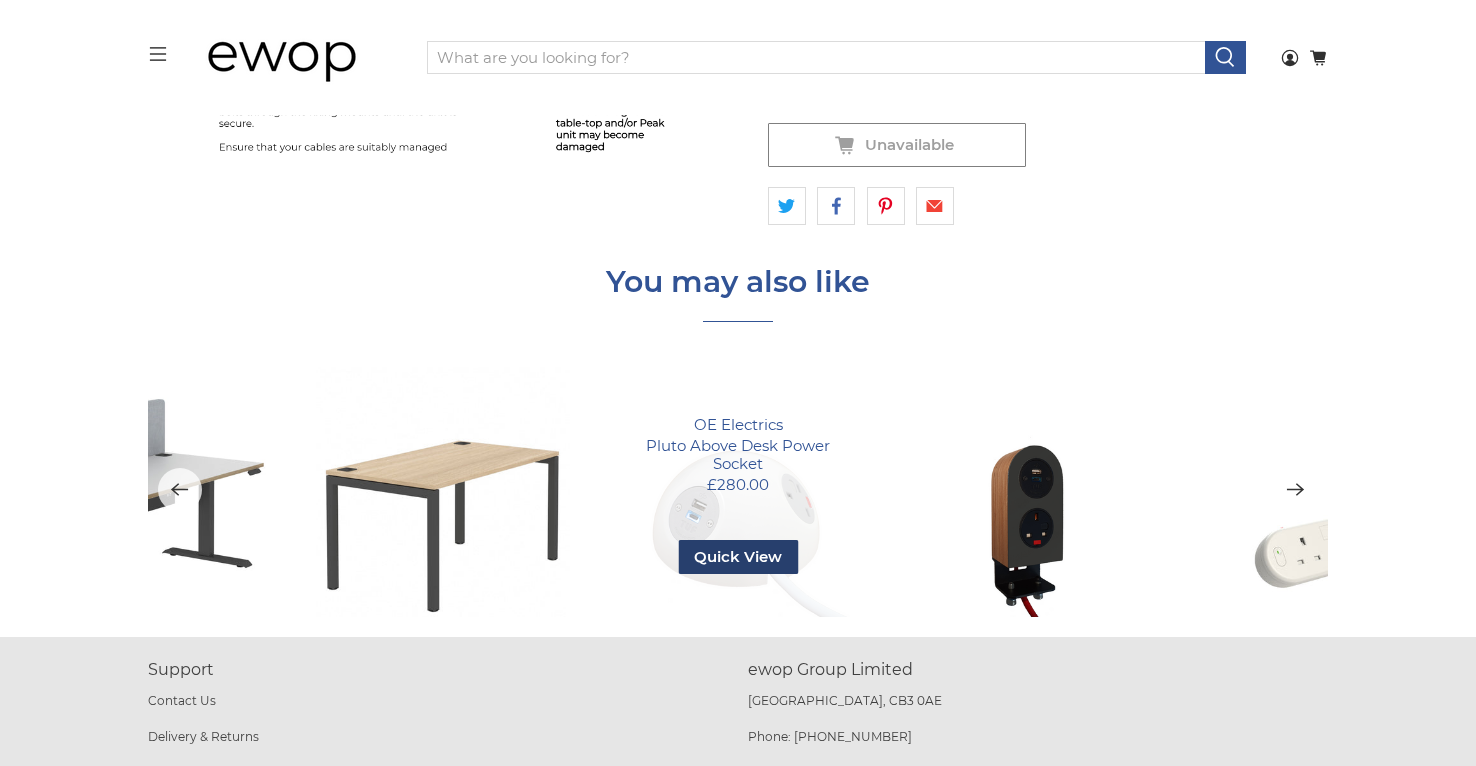 click on "Quick View" at bounding box center [738, 557] 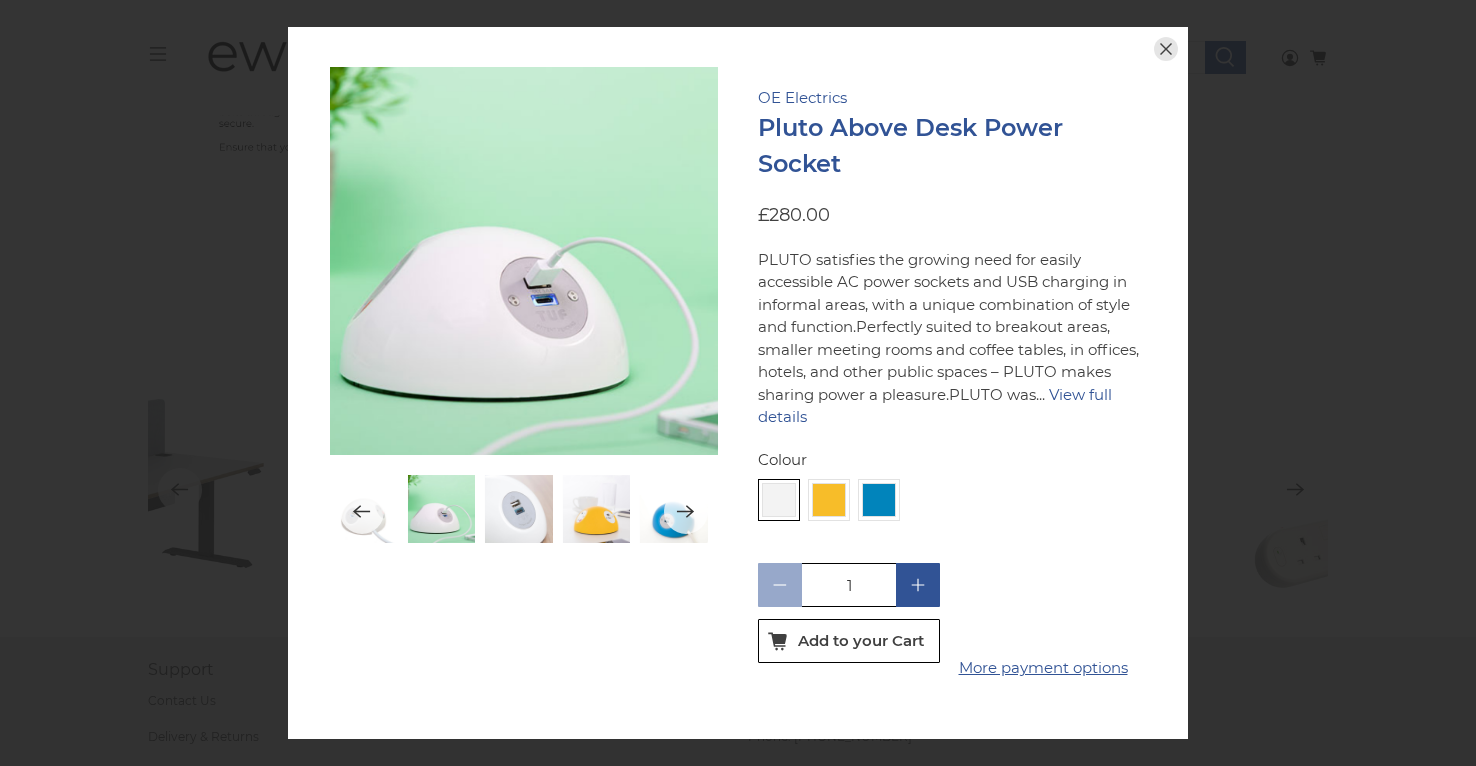 click 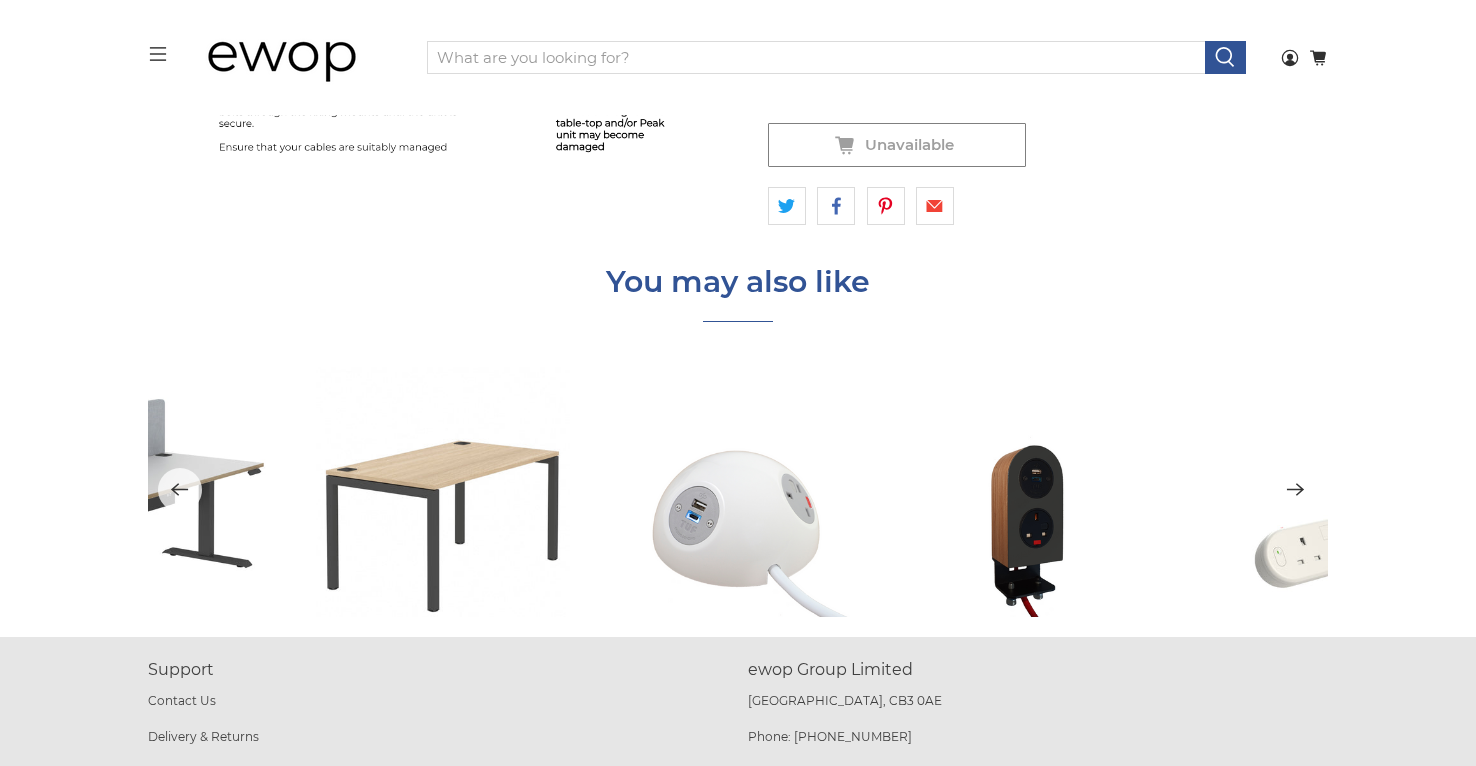 click 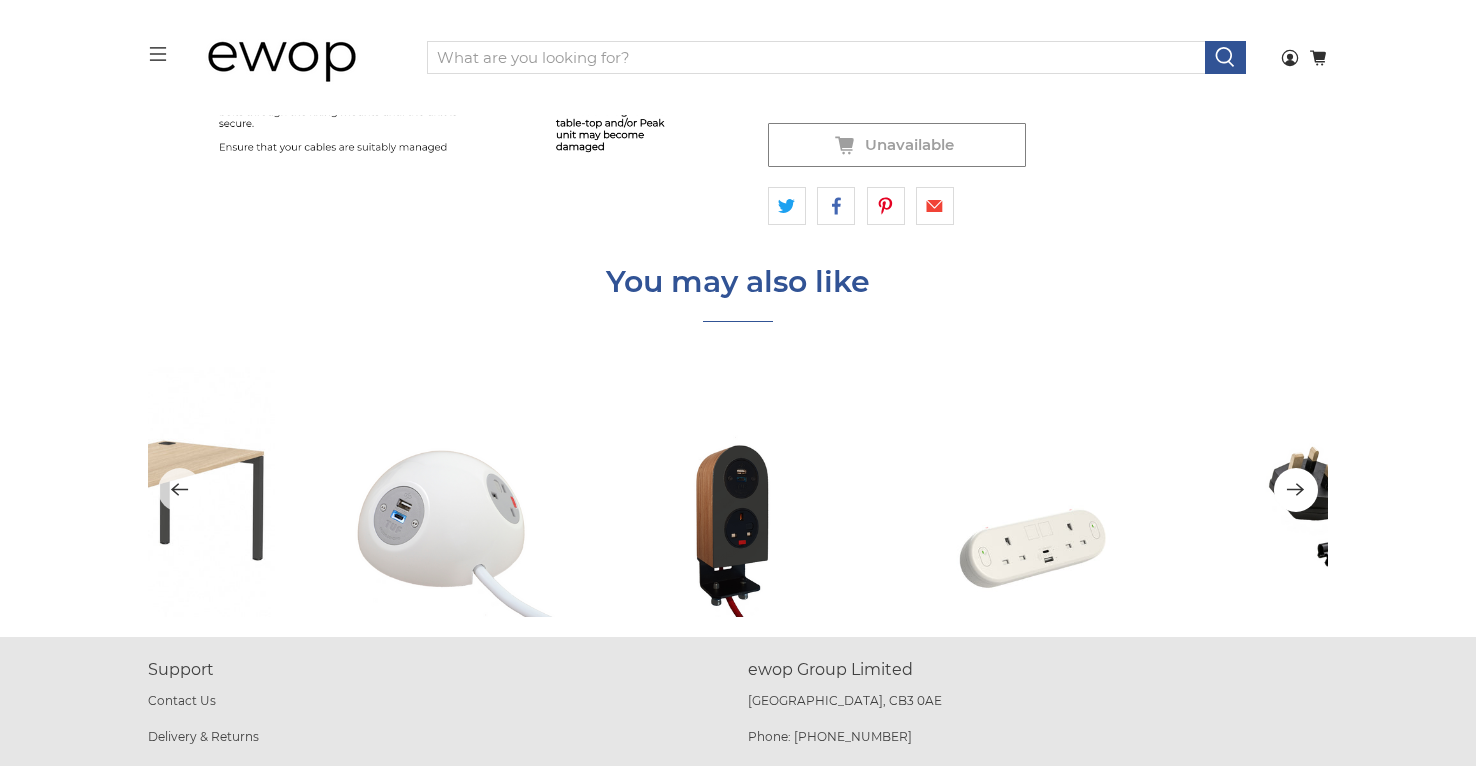 click 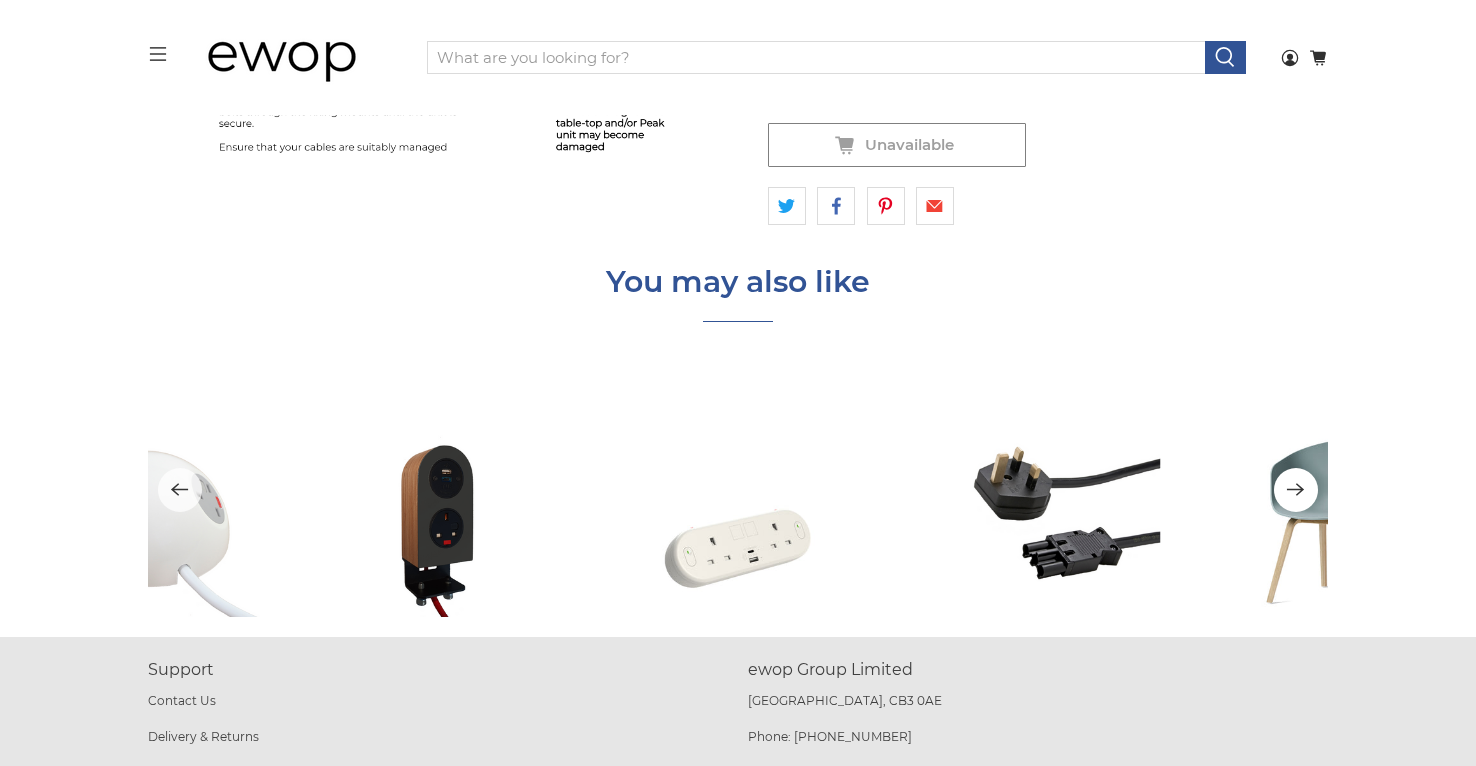 click 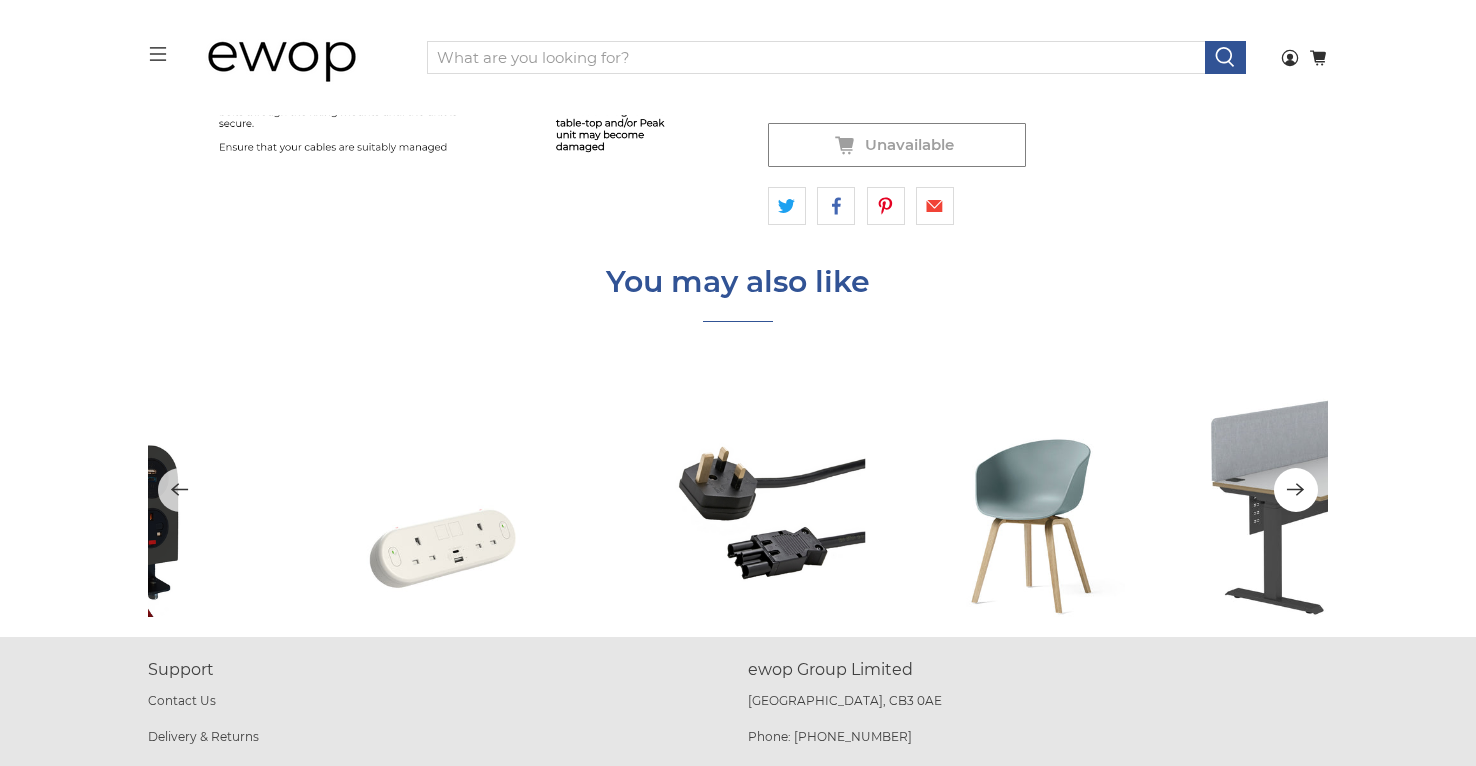 click 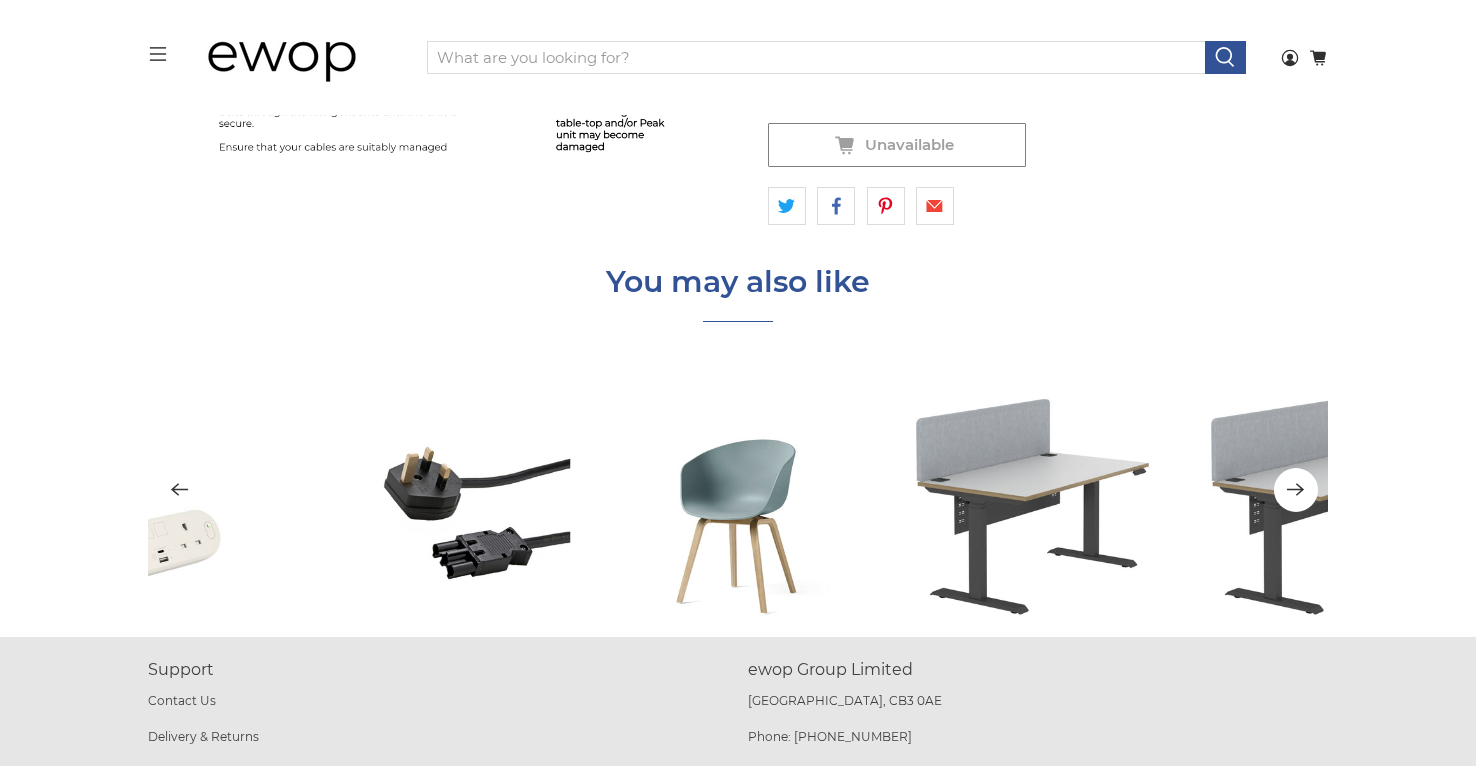 click 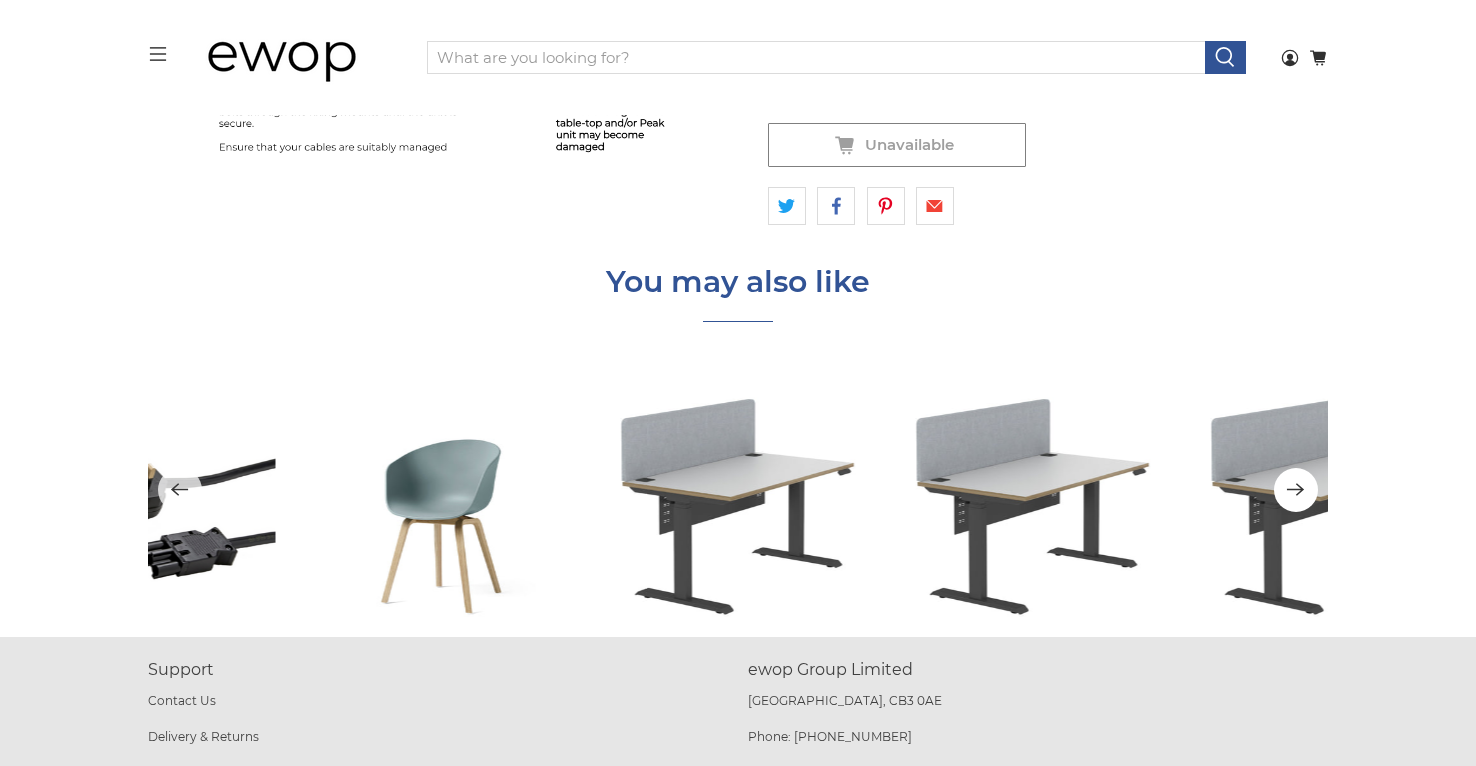 click 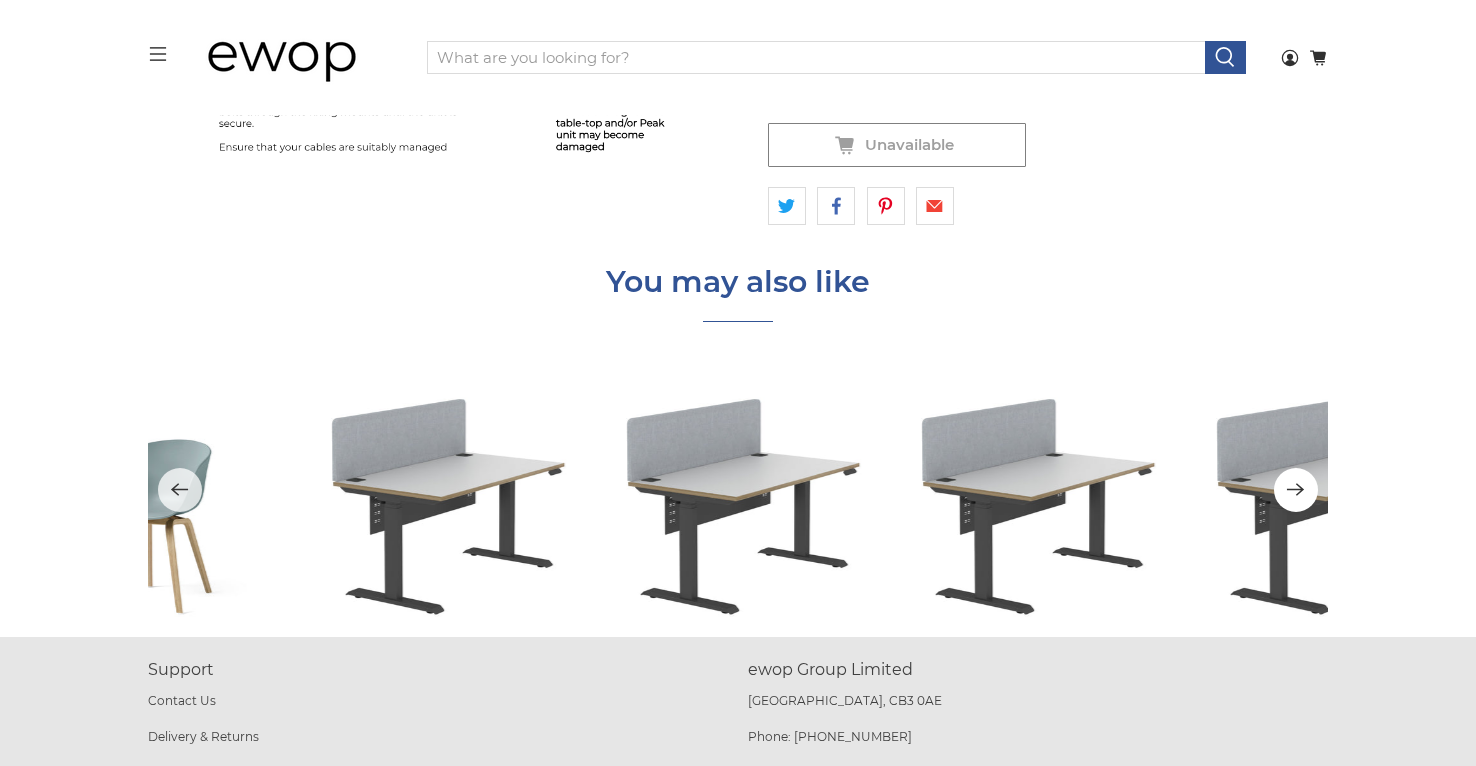 click 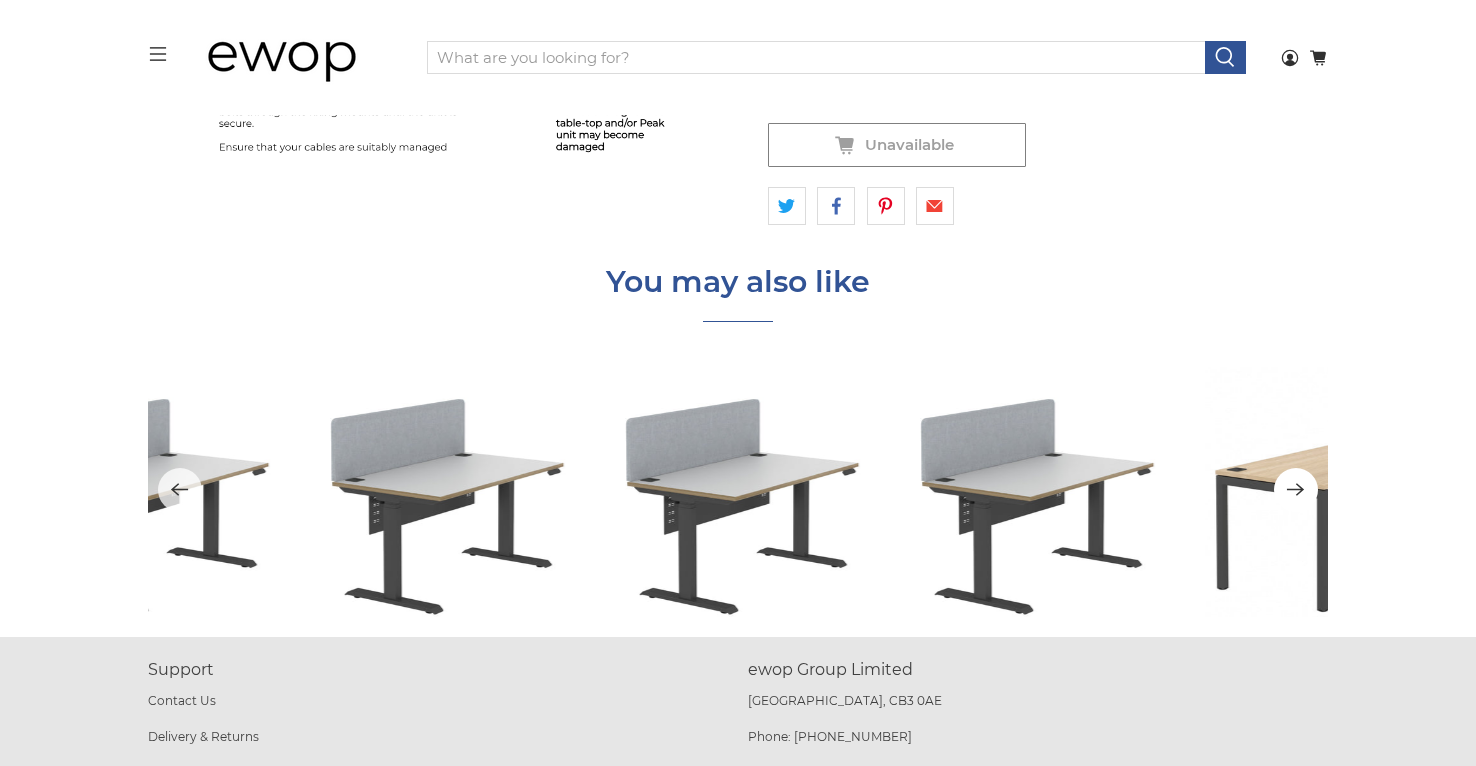 click 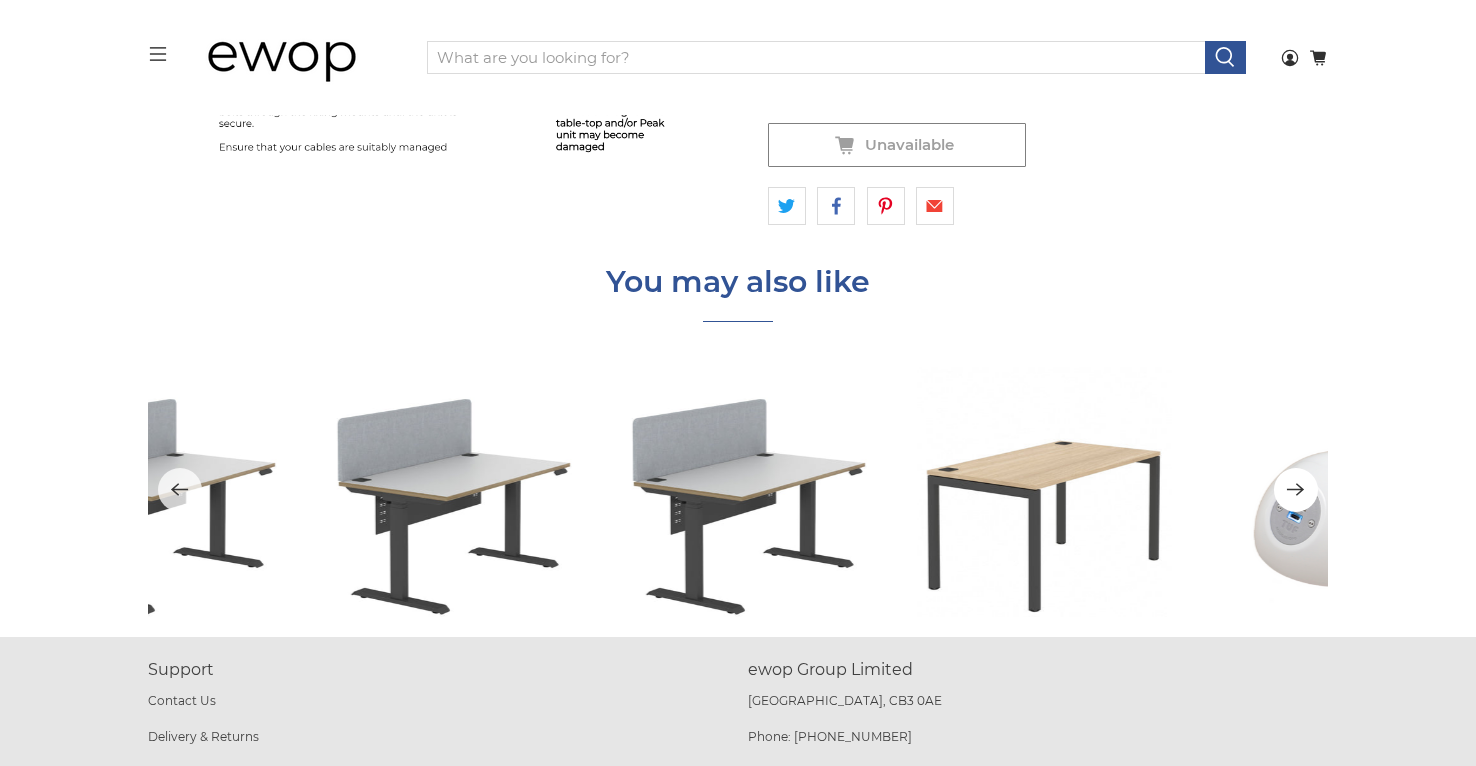 click 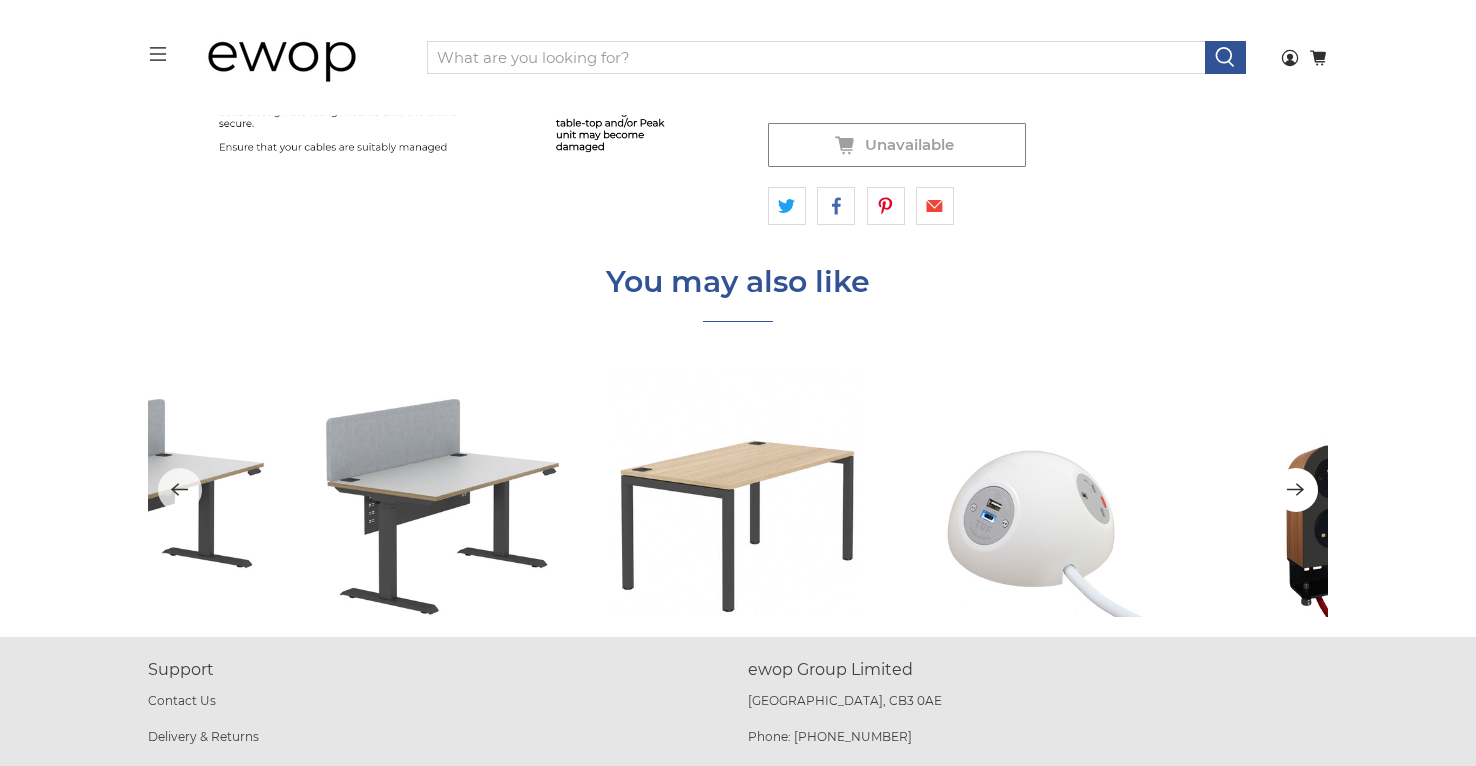 click 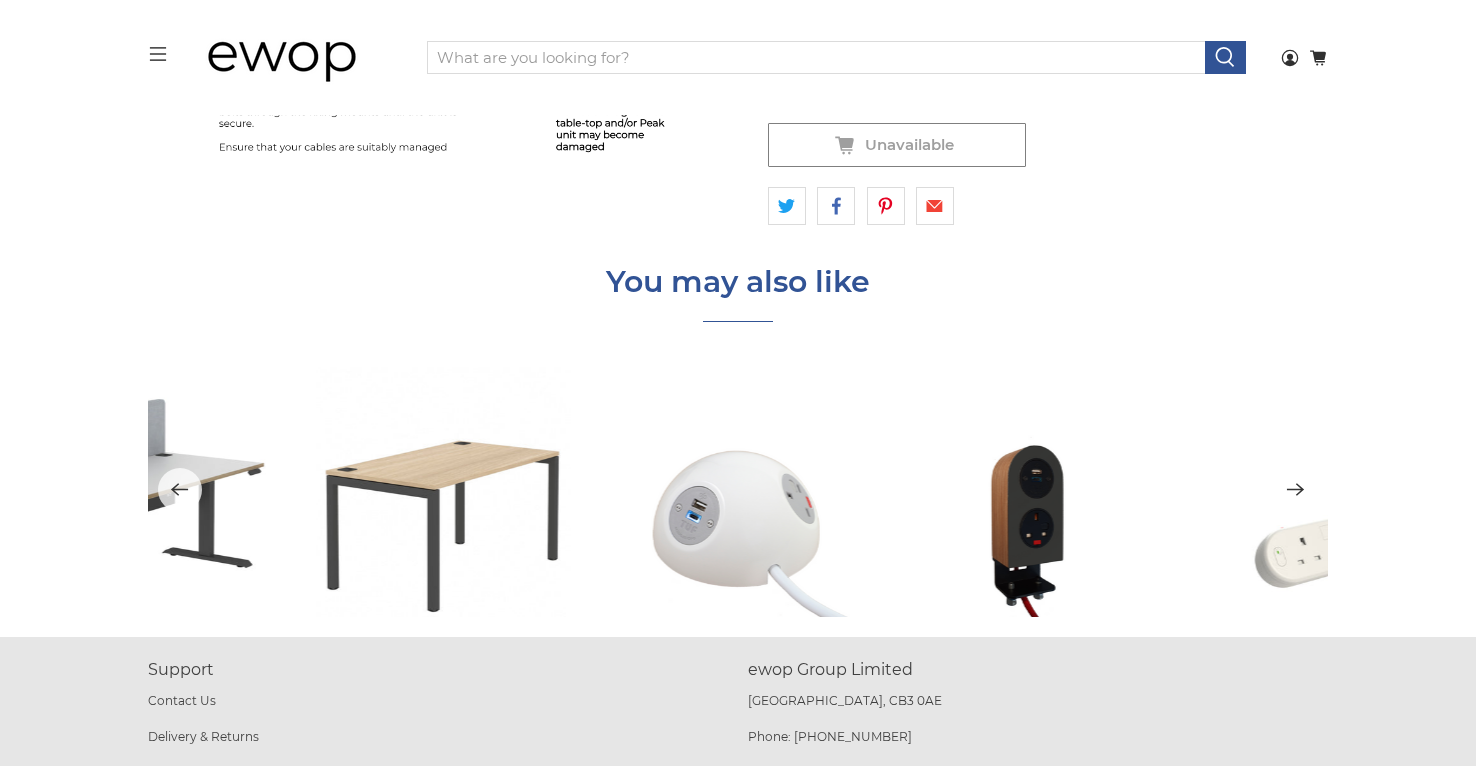 click 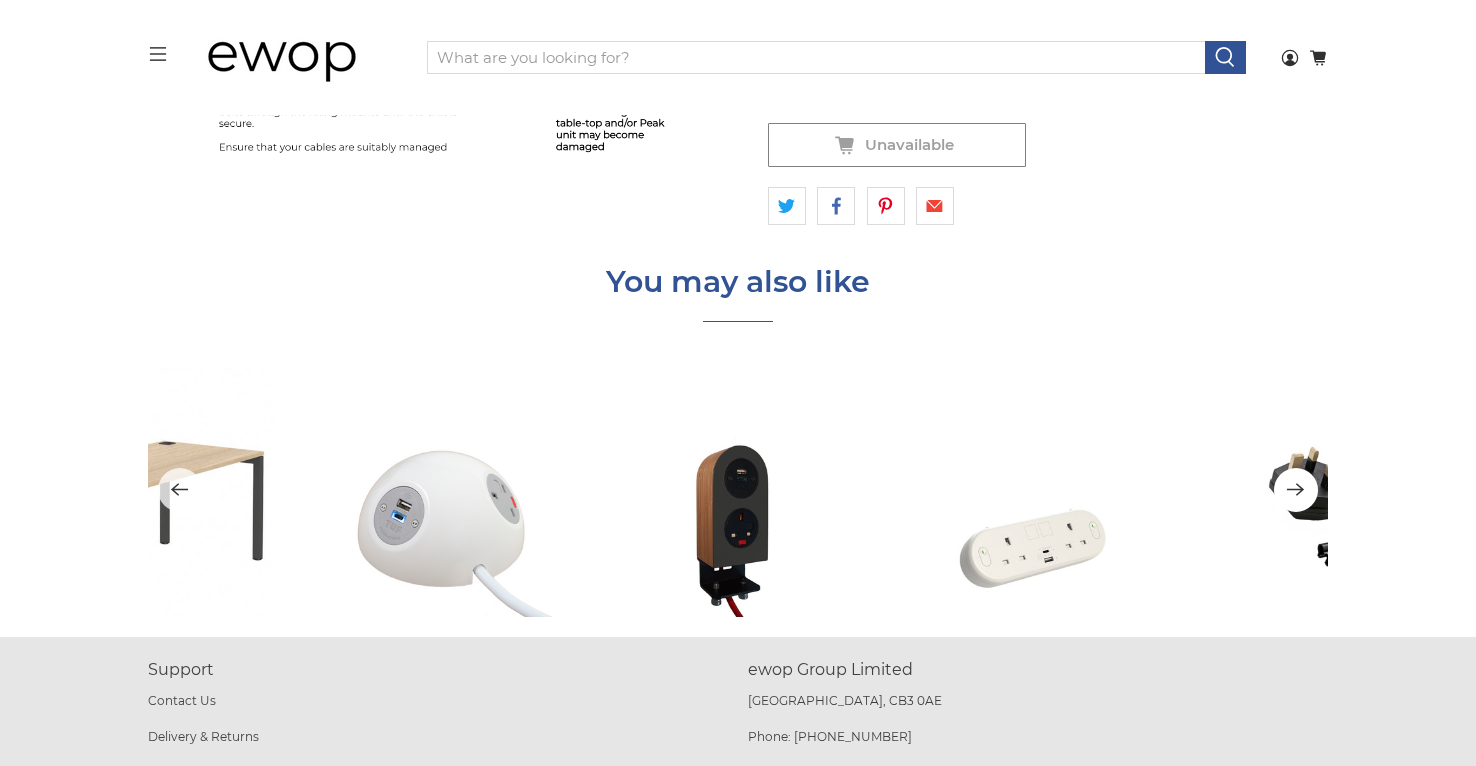 click 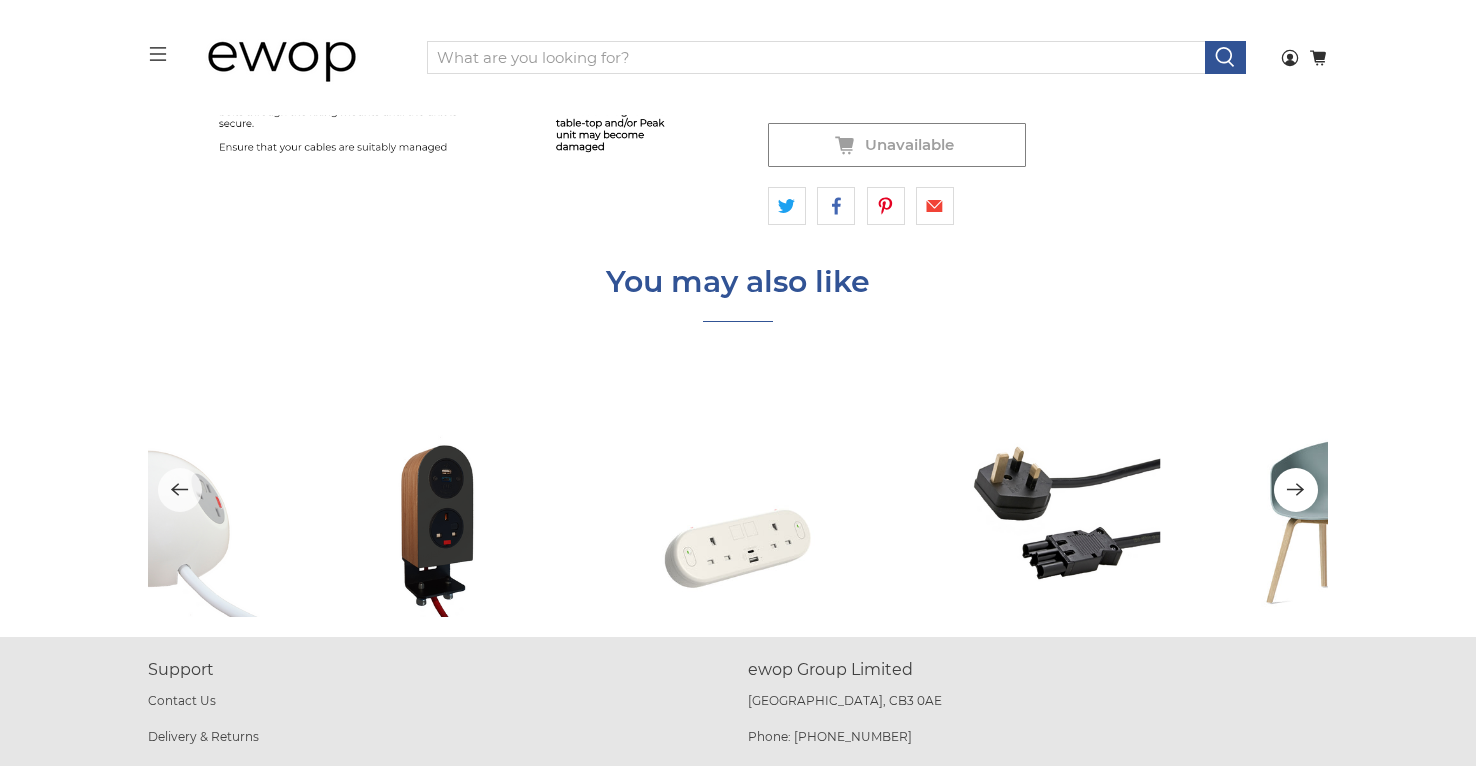 click 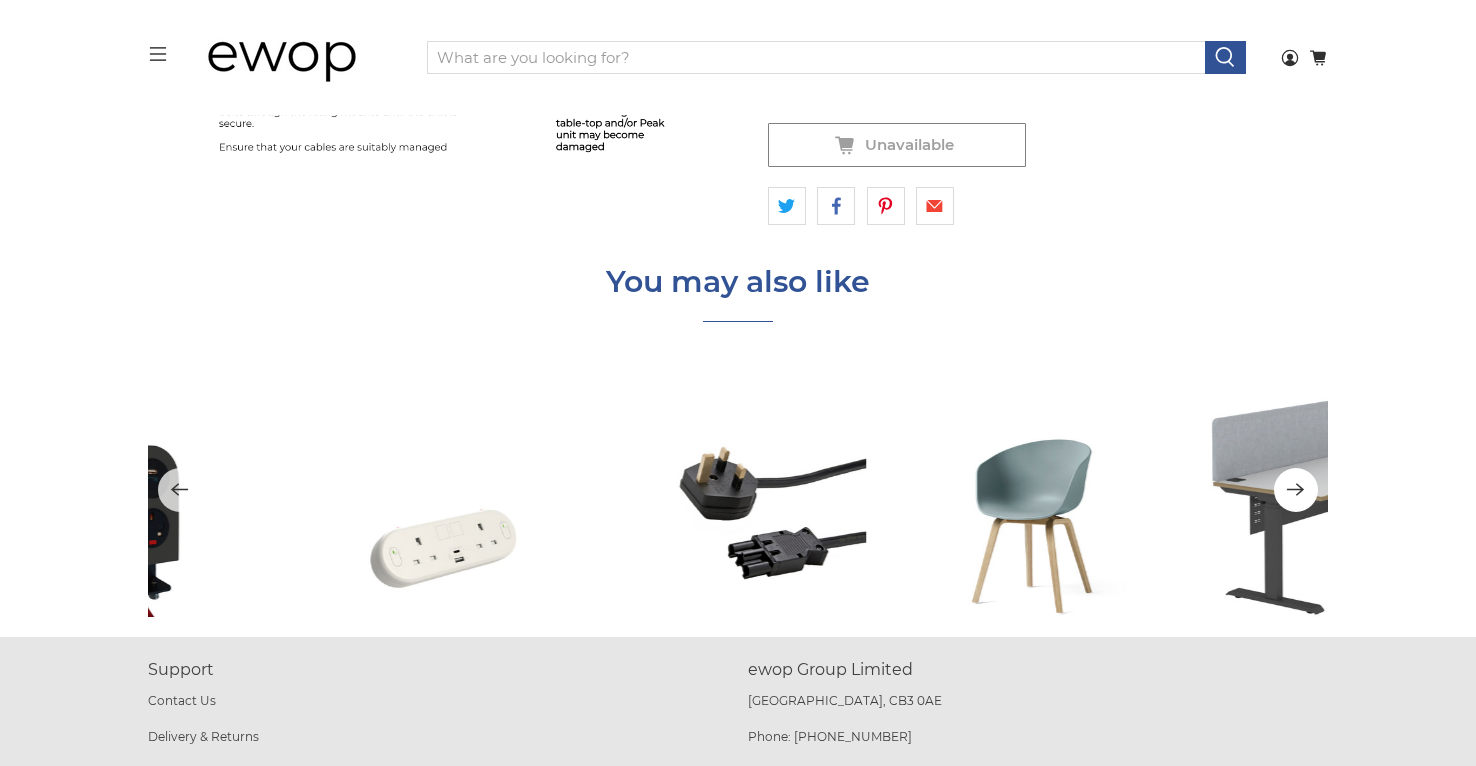 click 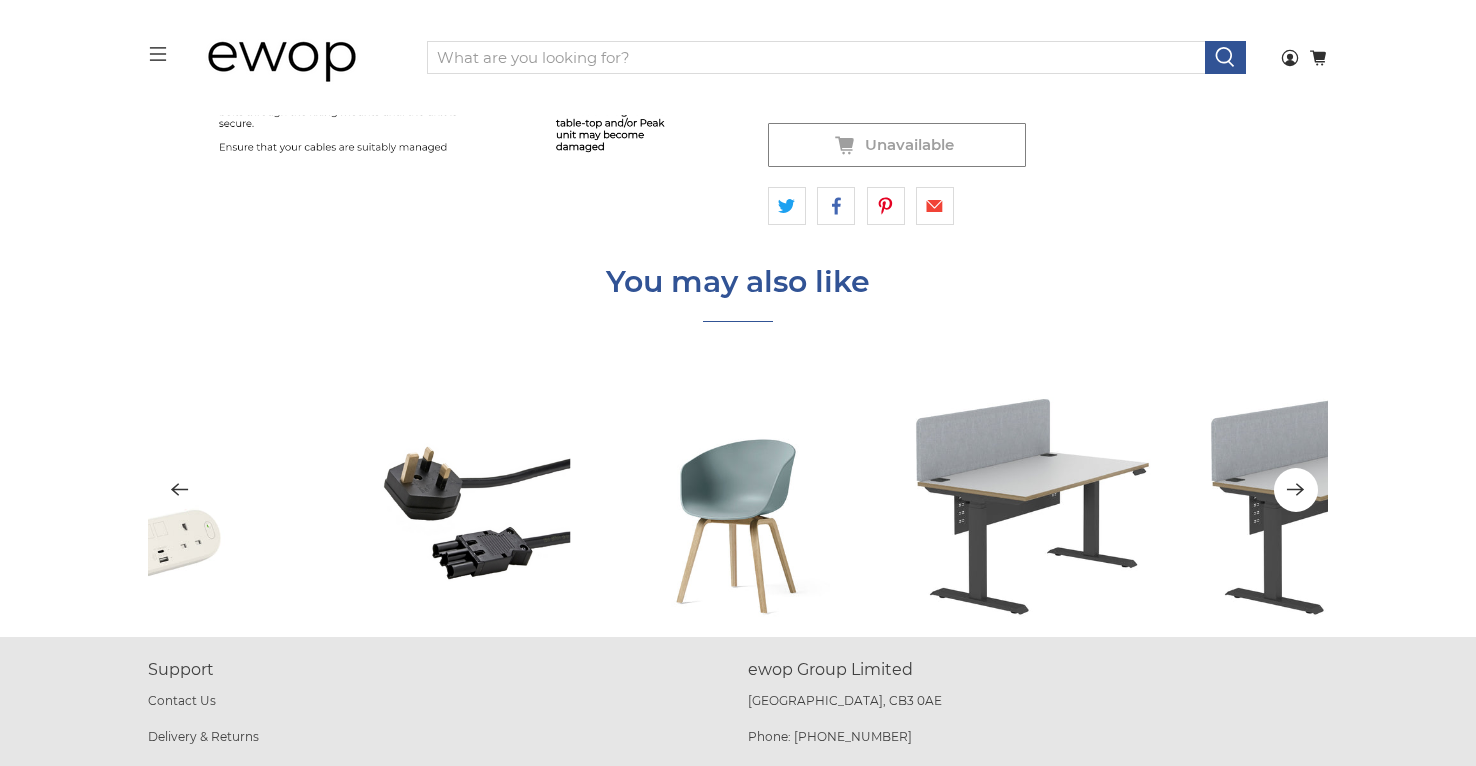 click 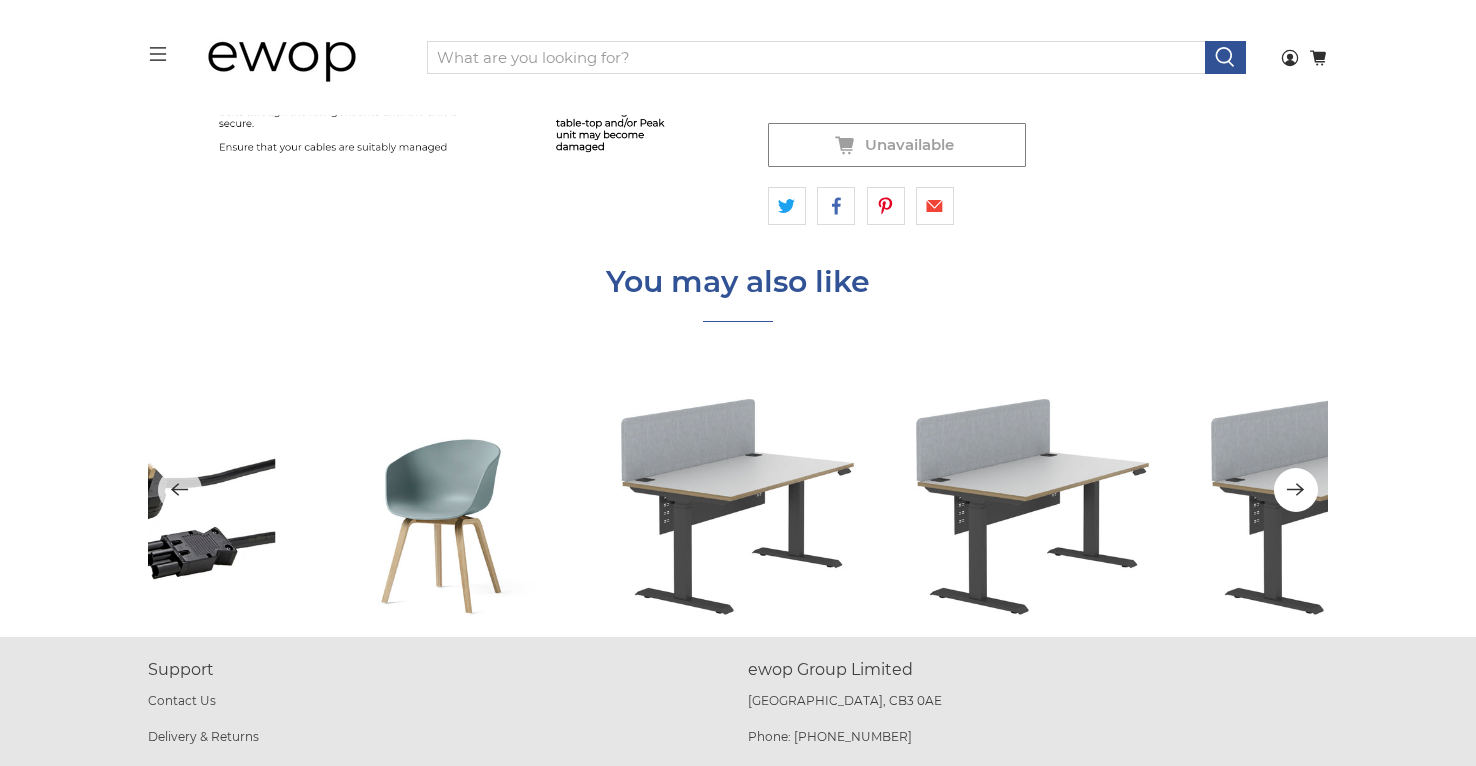 click 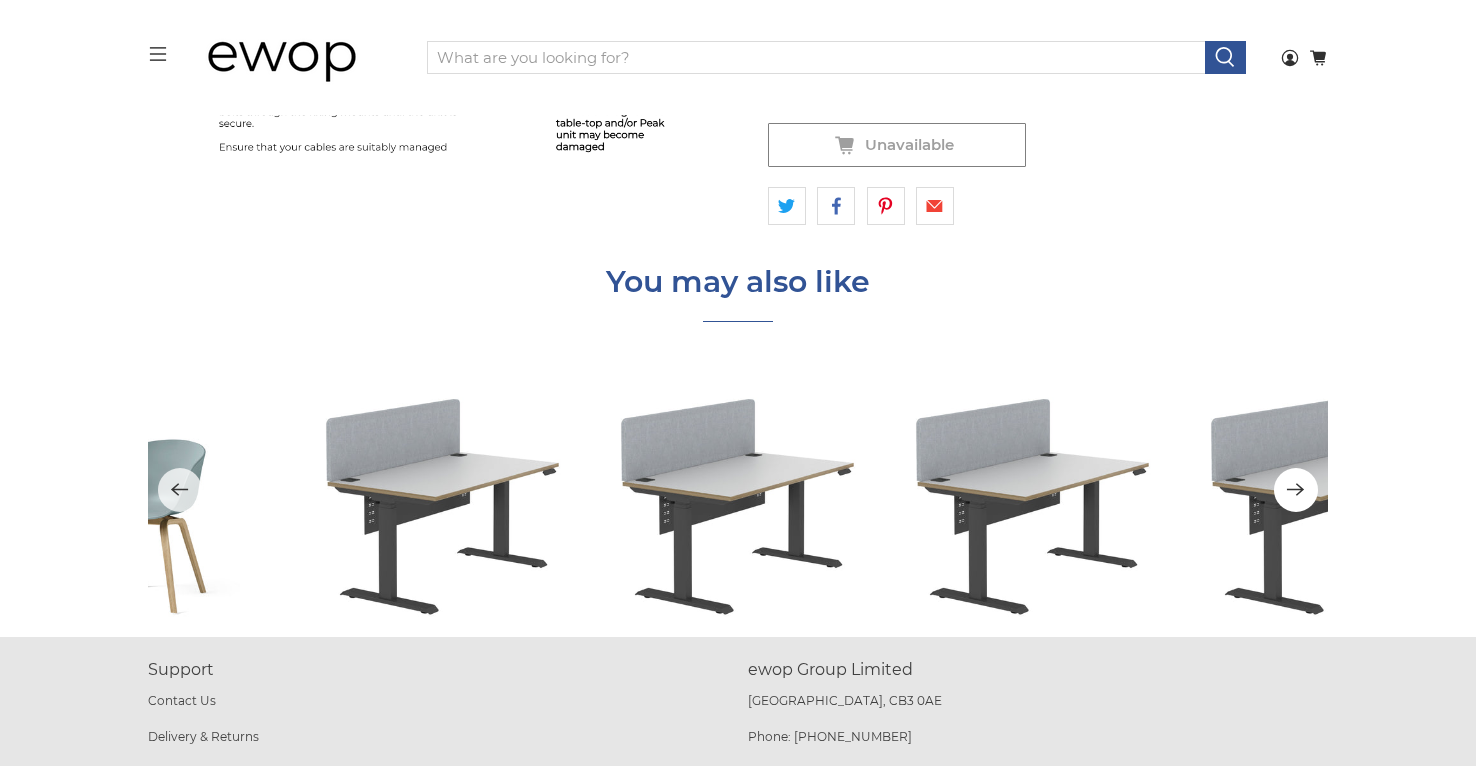 click 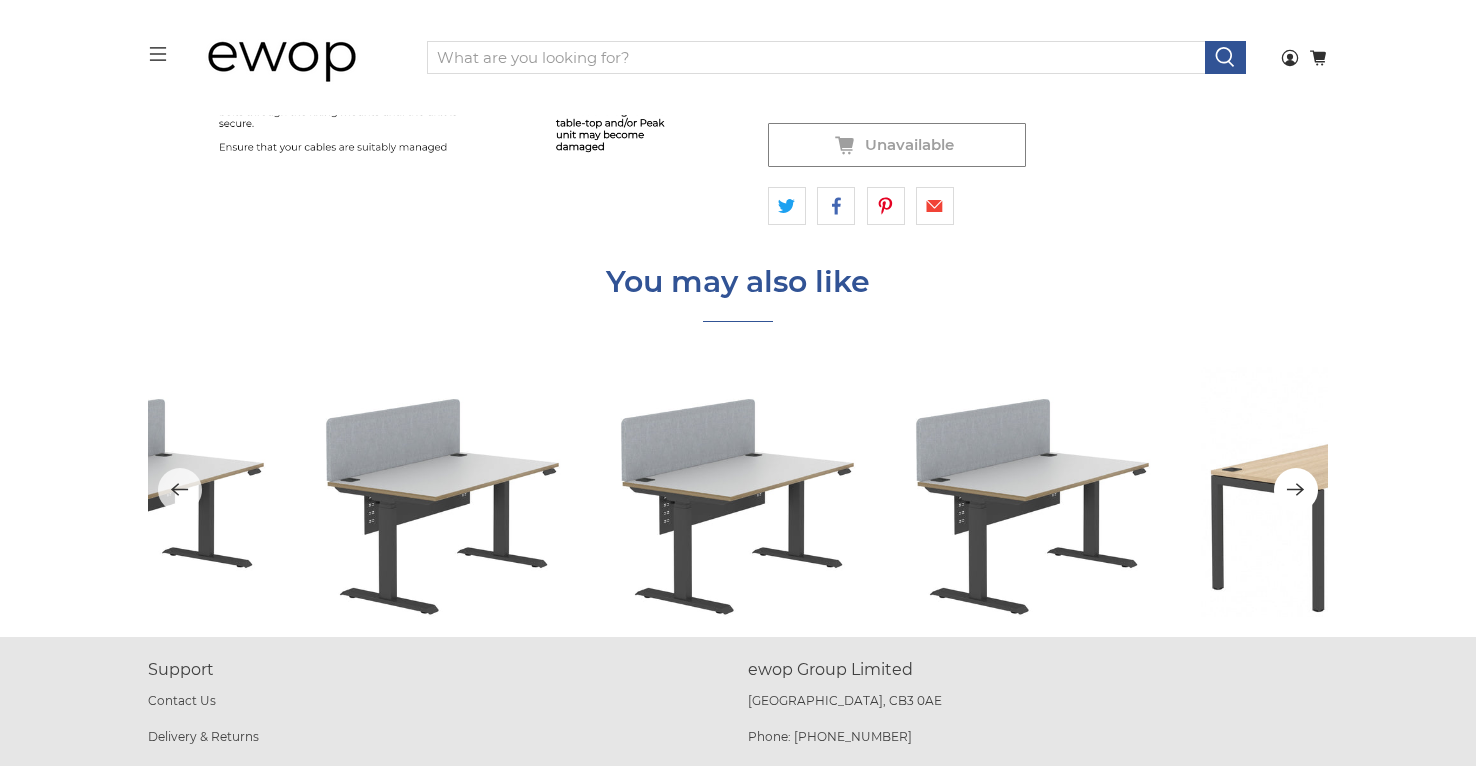 click 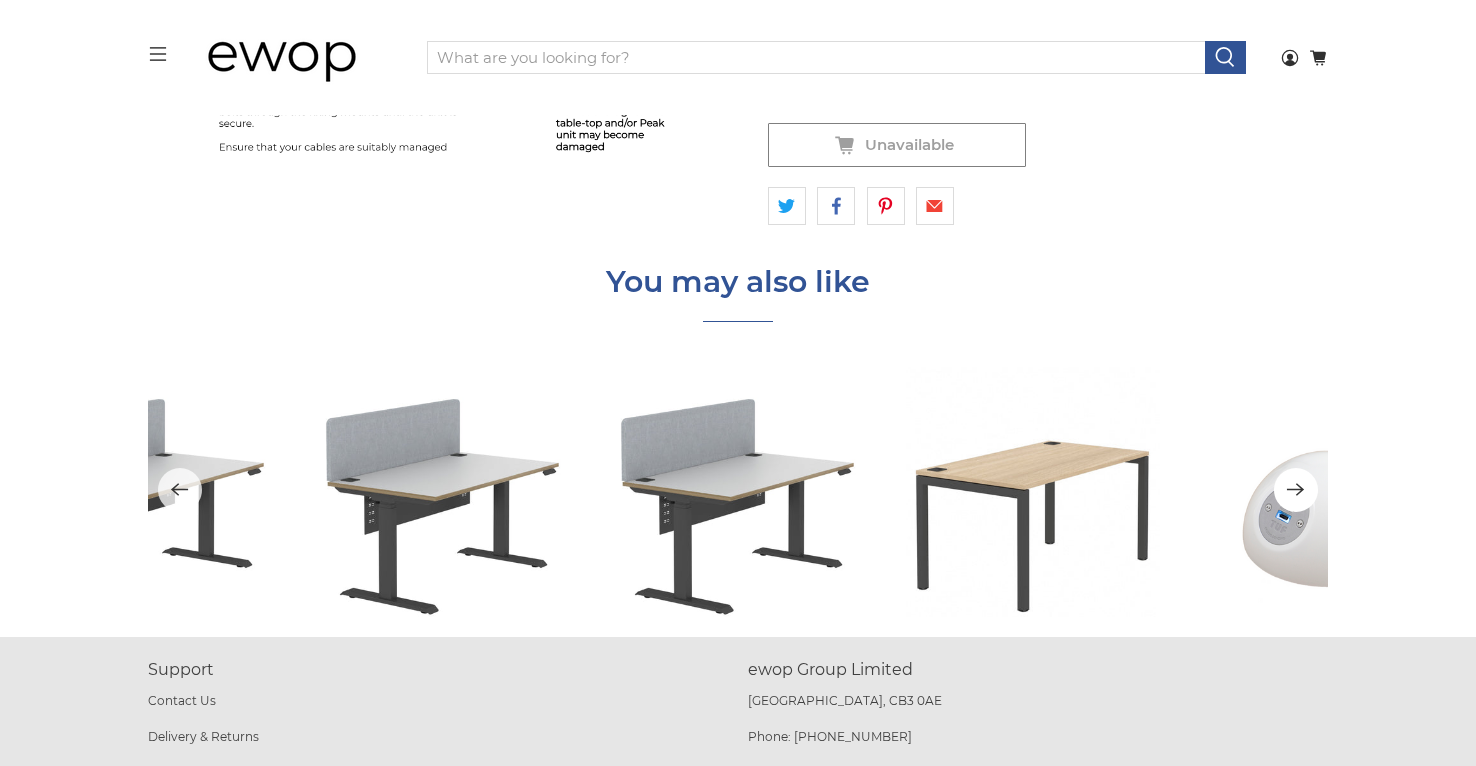 click 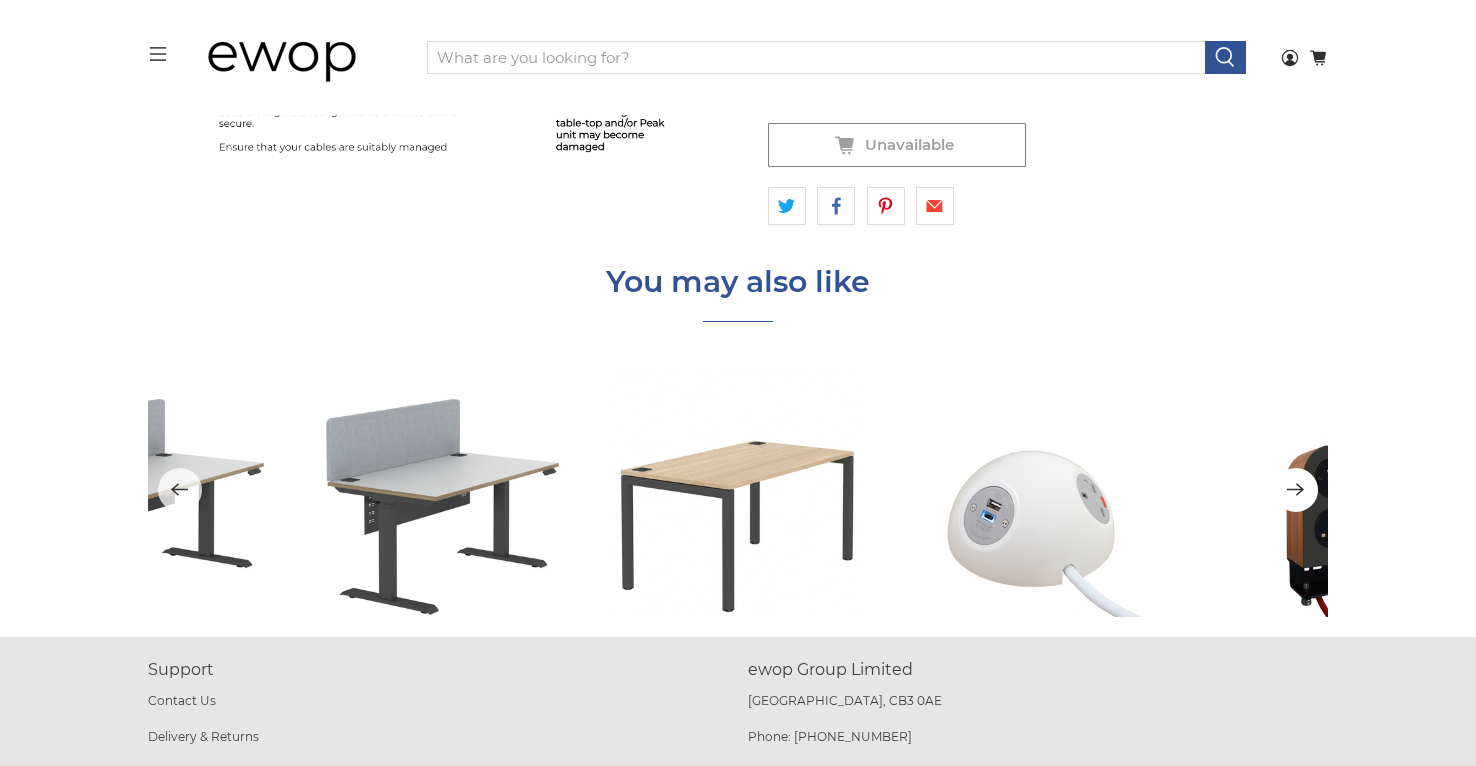 click 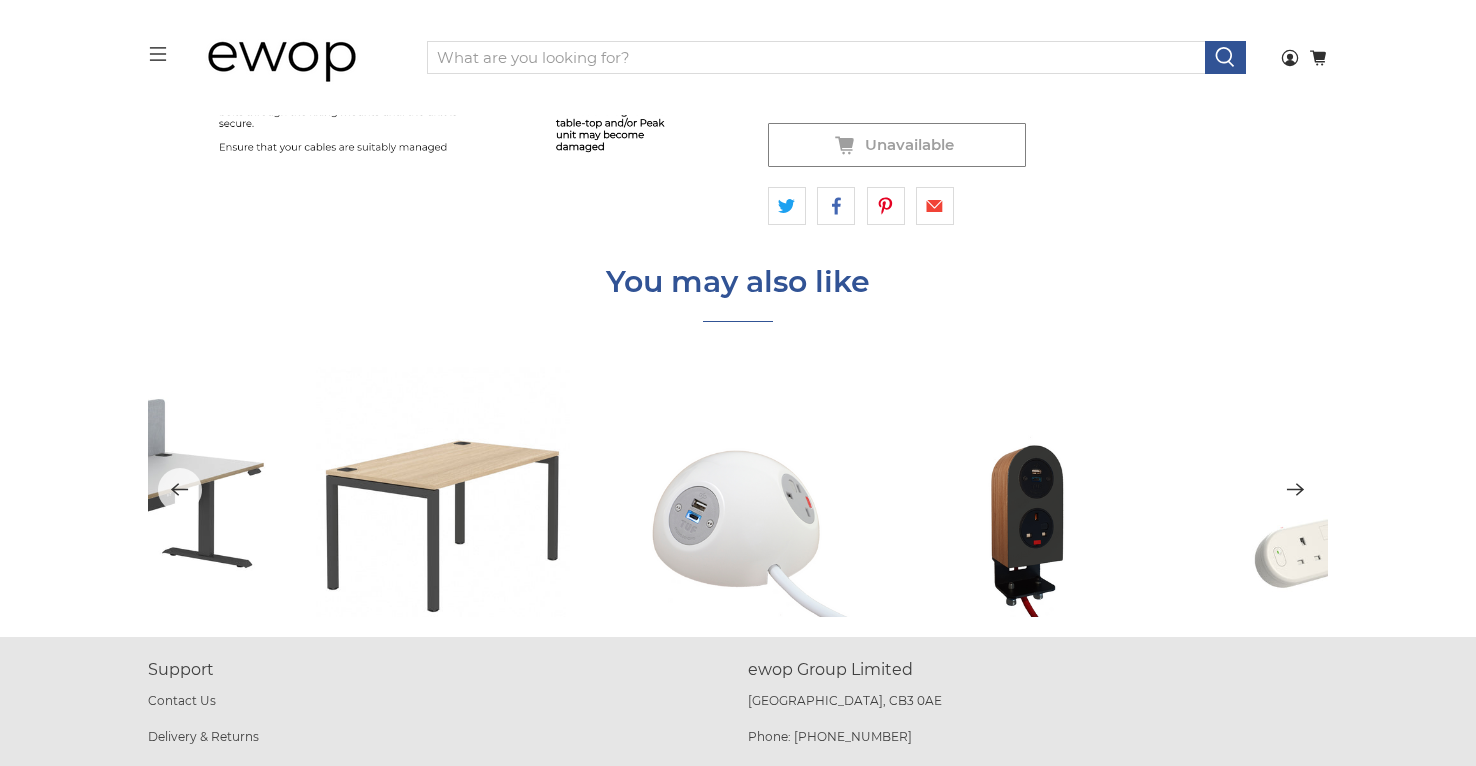 click 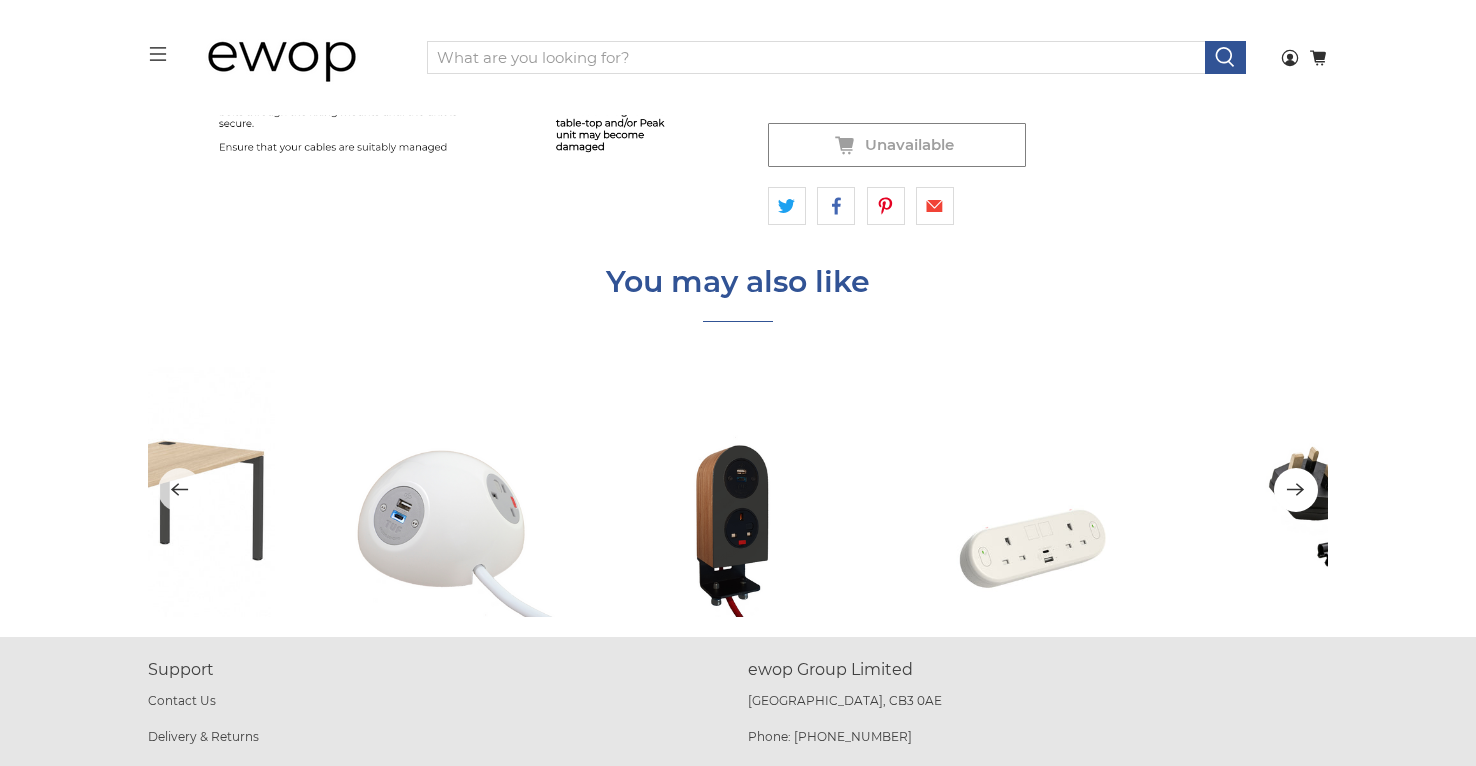click 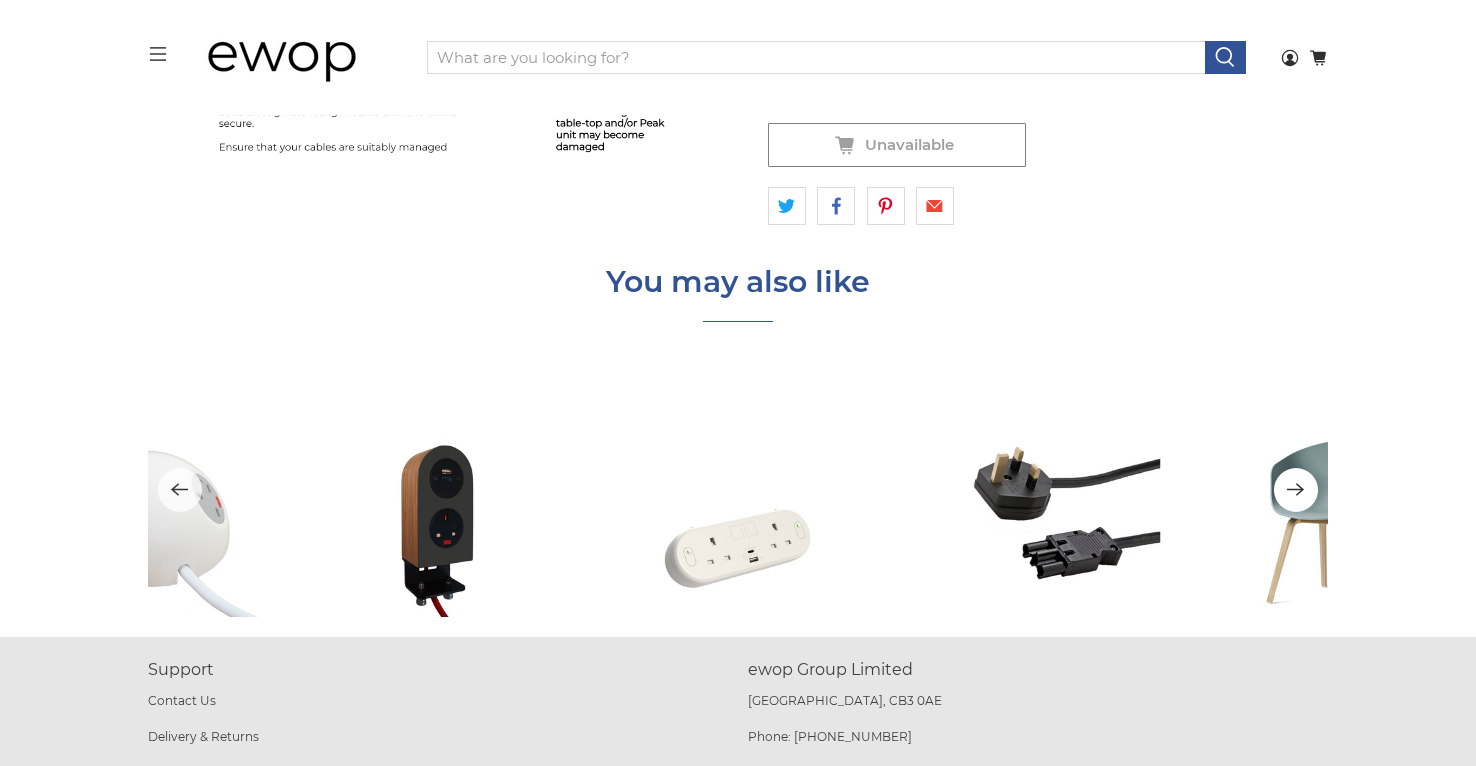 click 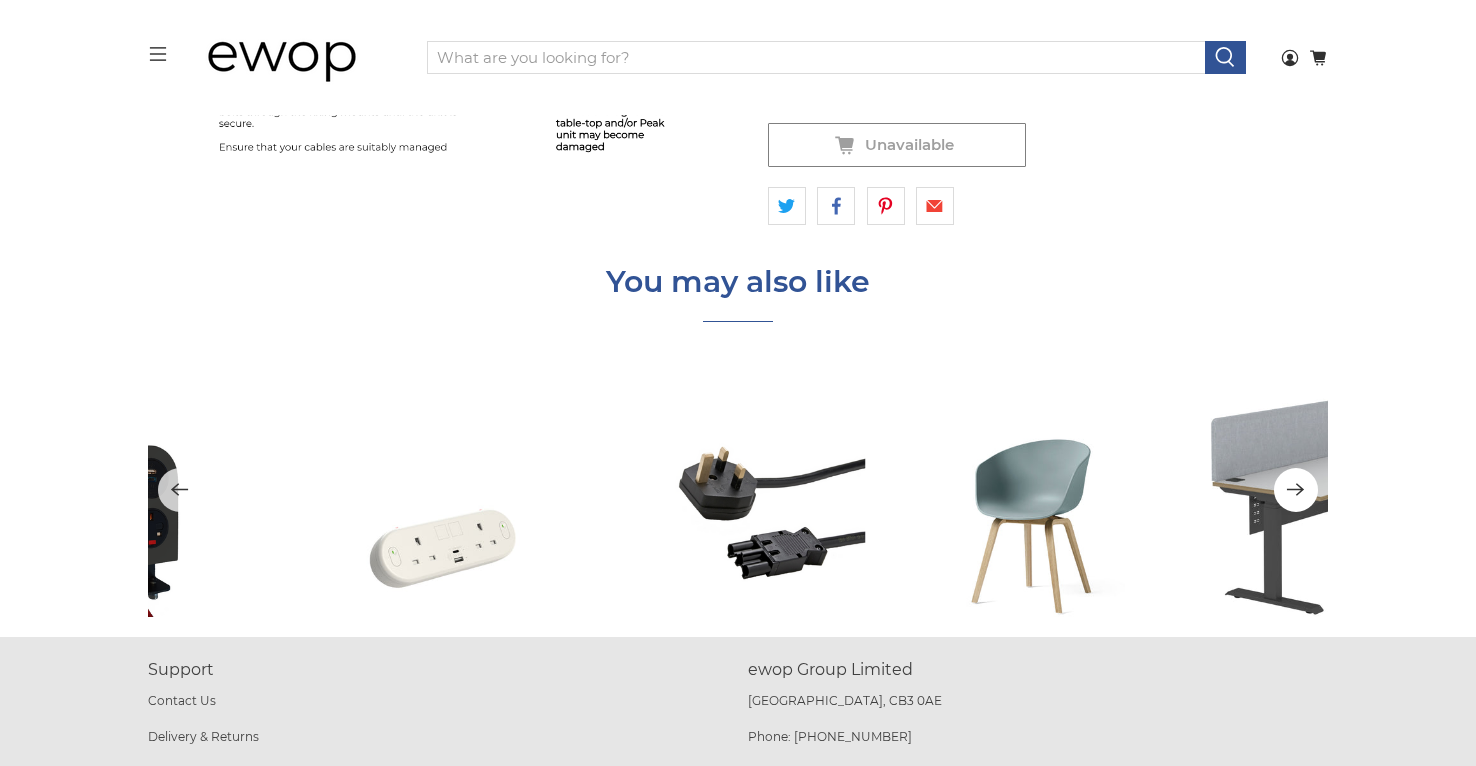 click 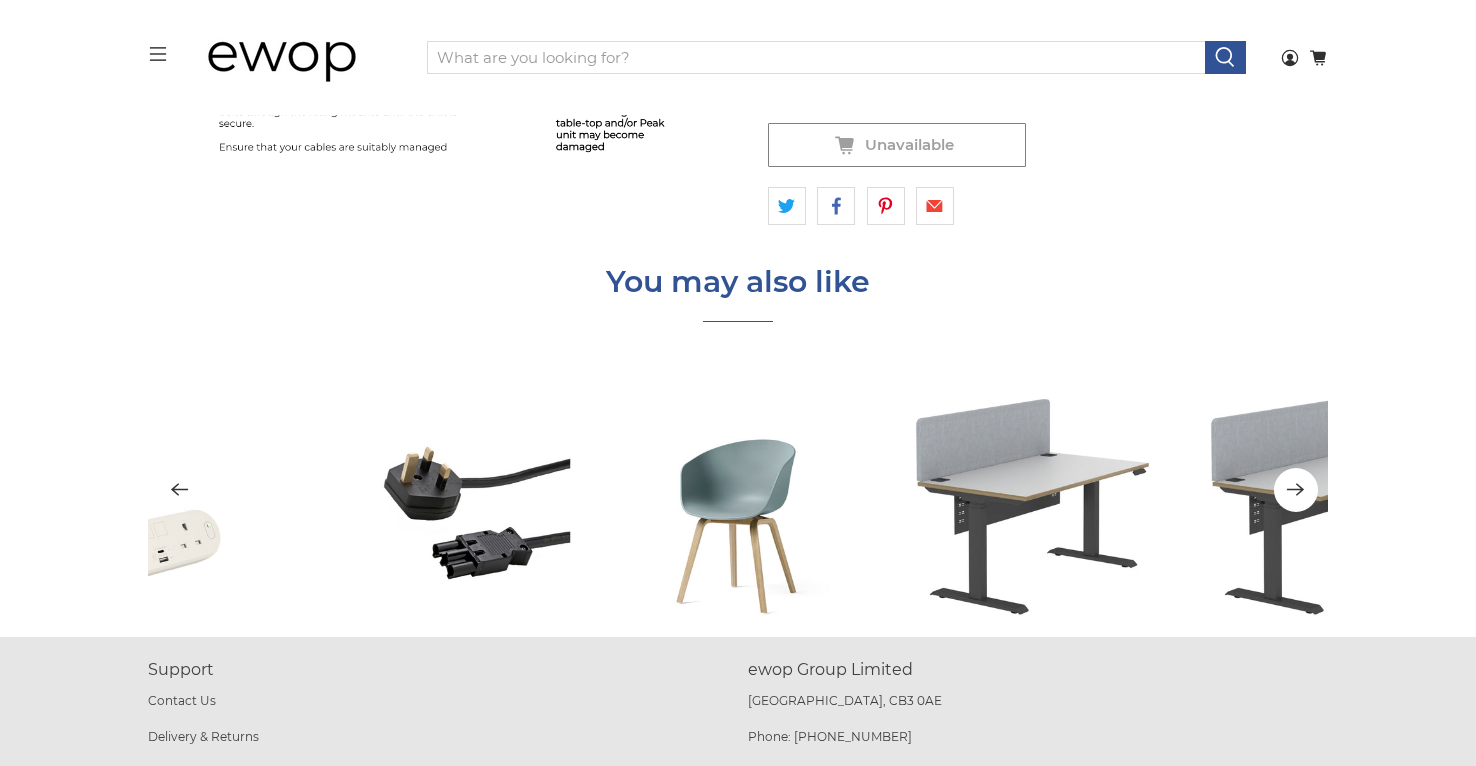 click 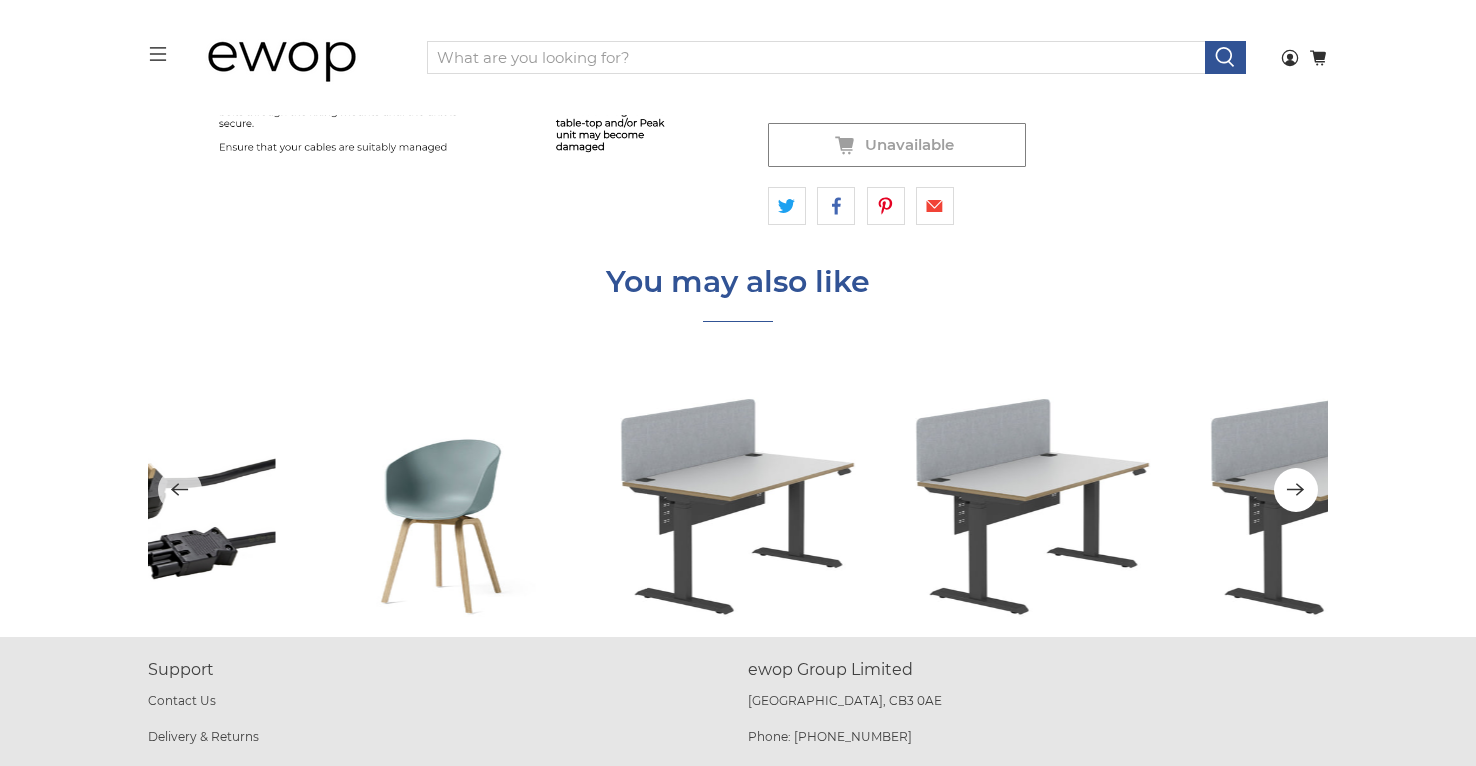 click 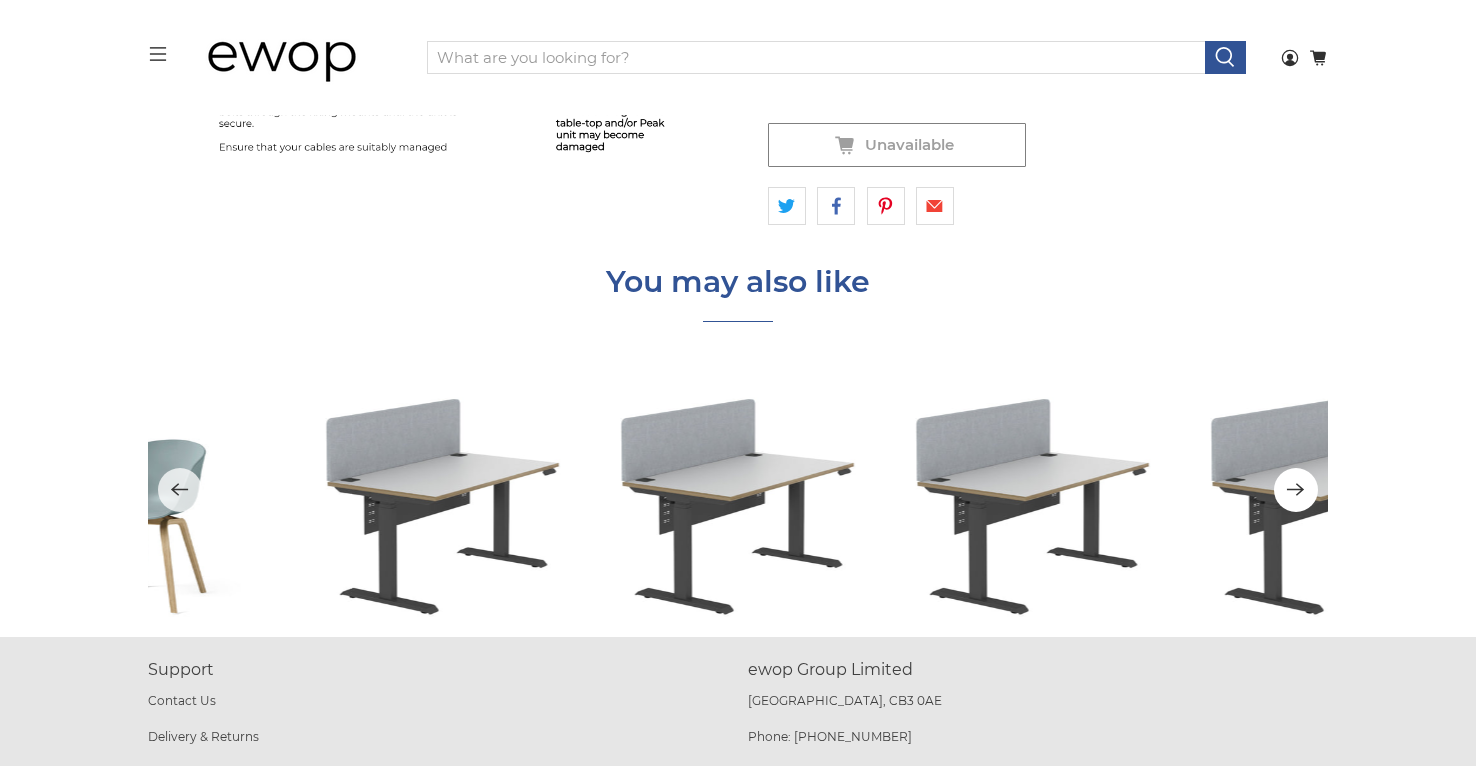 click 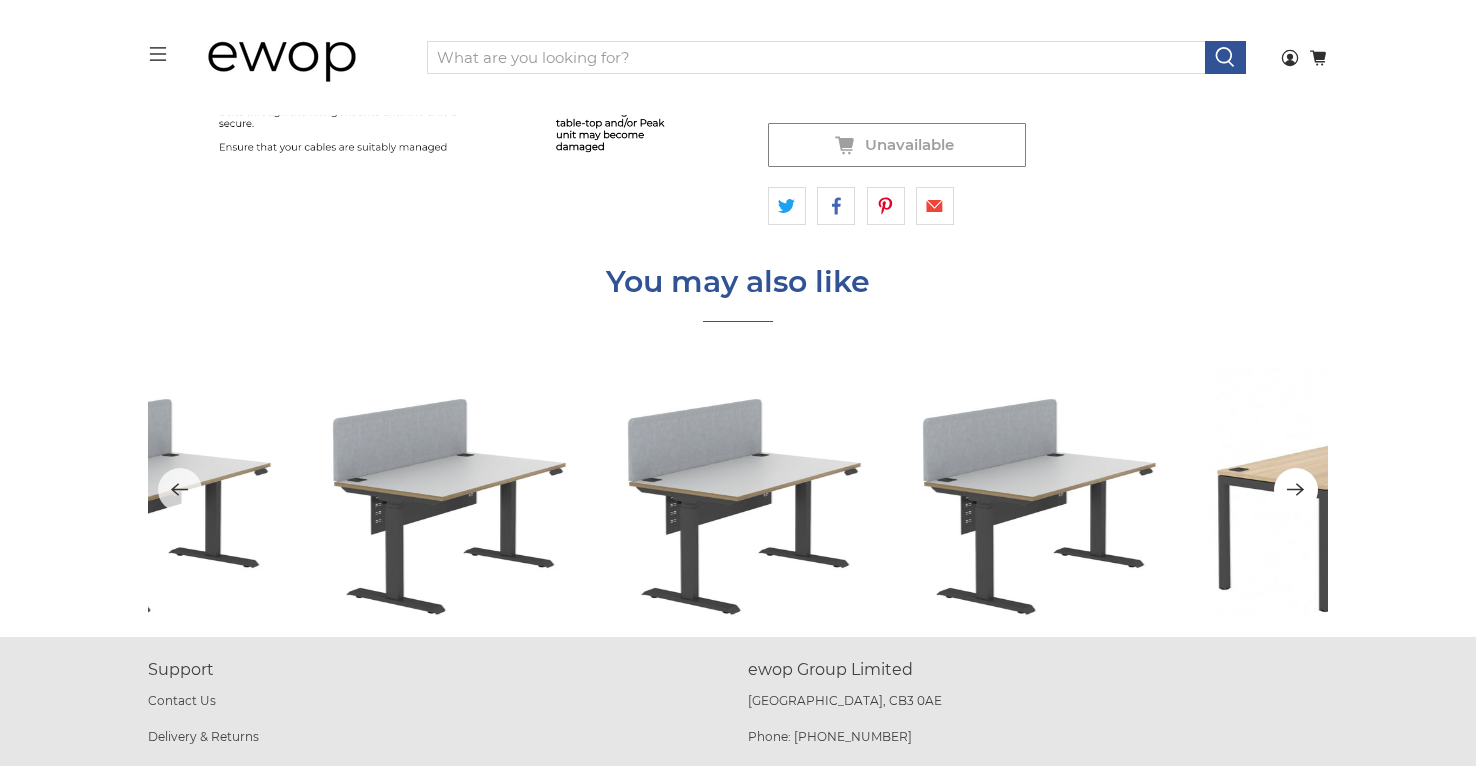 click 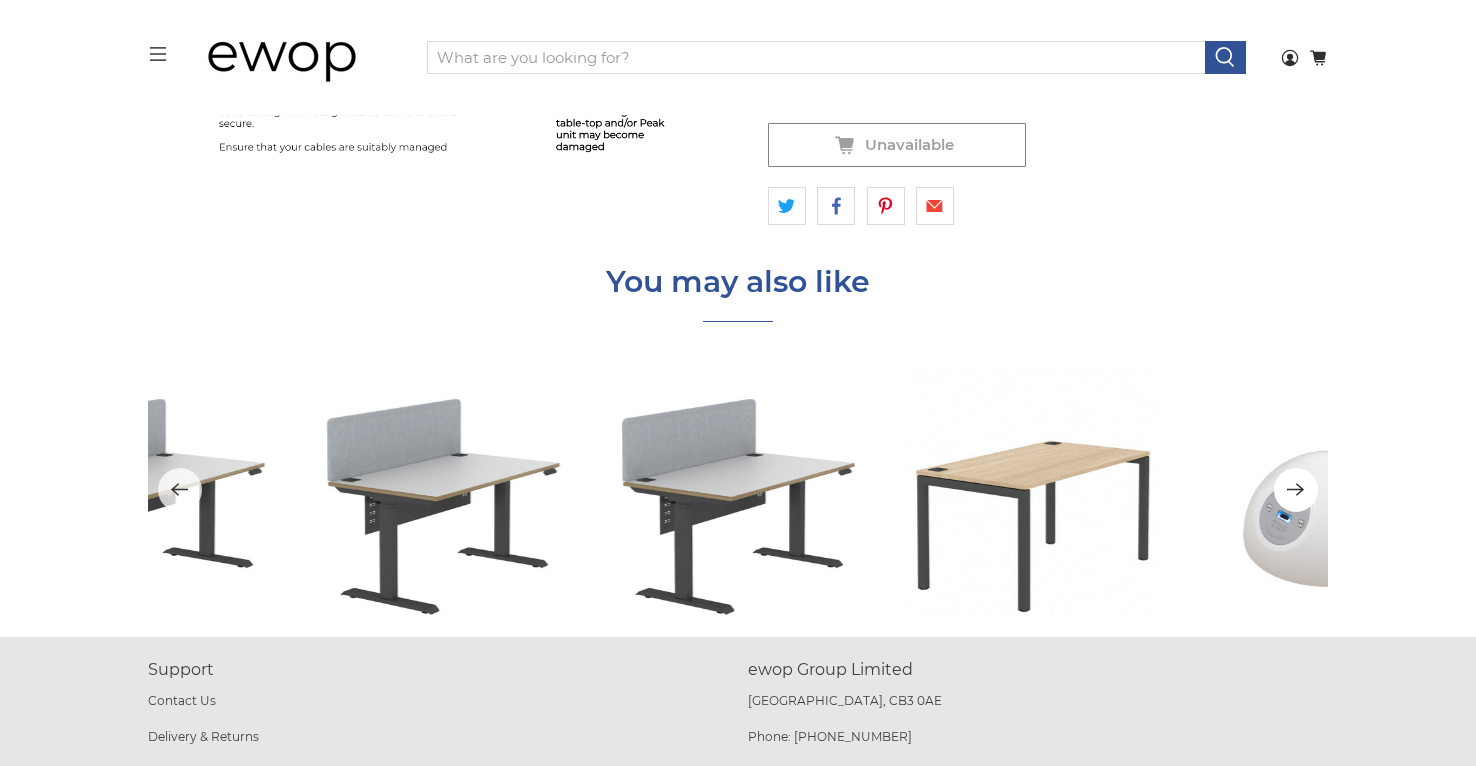 click 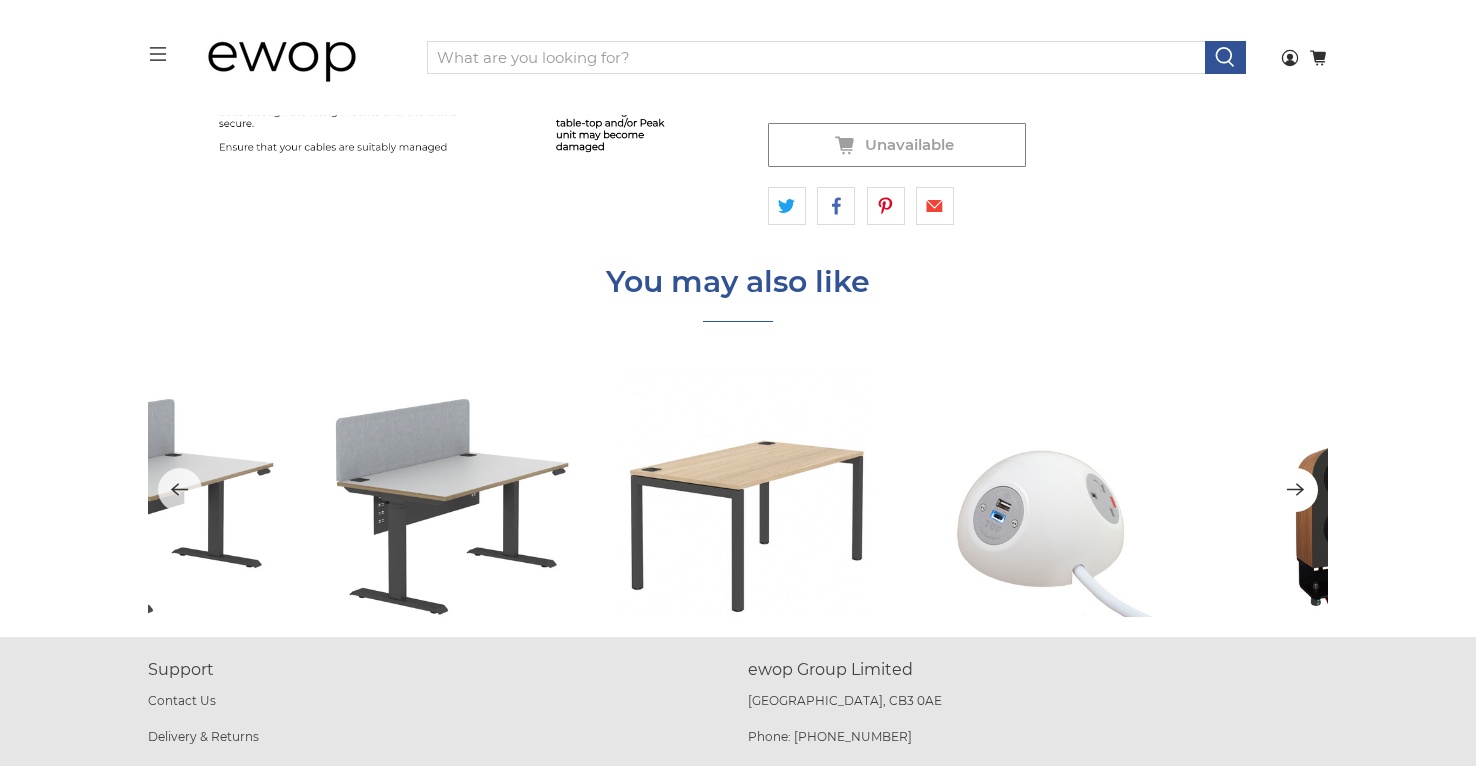 click 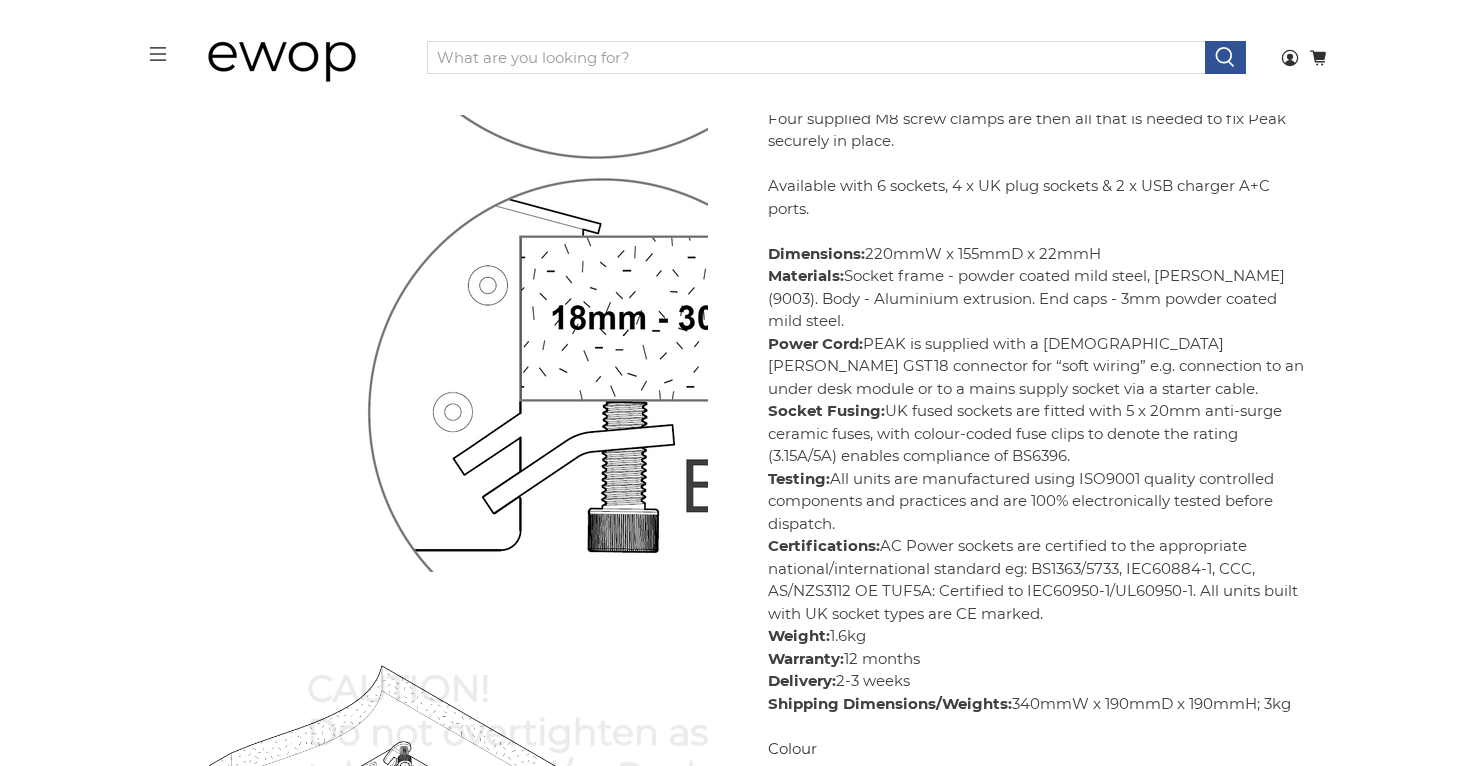 scroll, scrollTop: 4601, scrollLeft: 0, axis: vertical 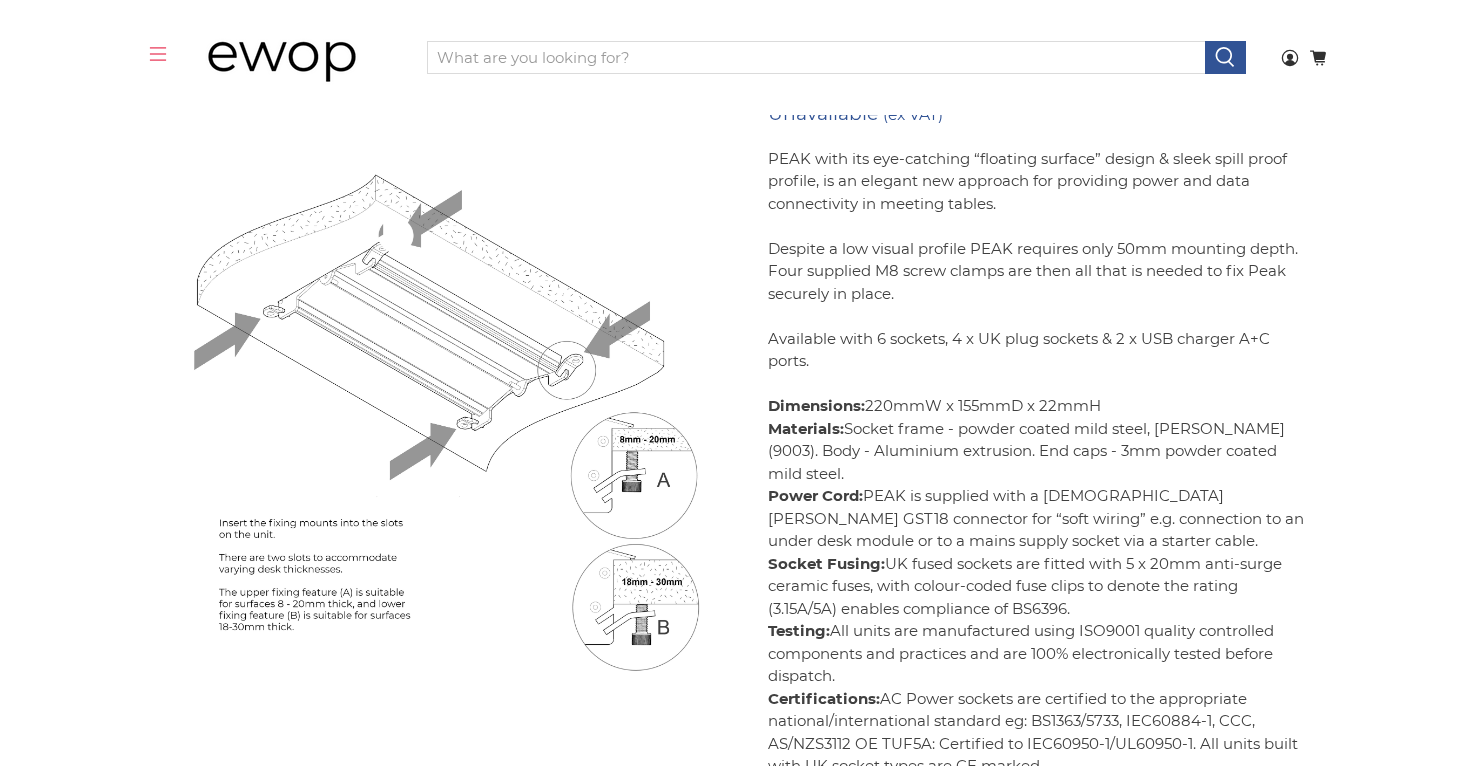 click on "menu" 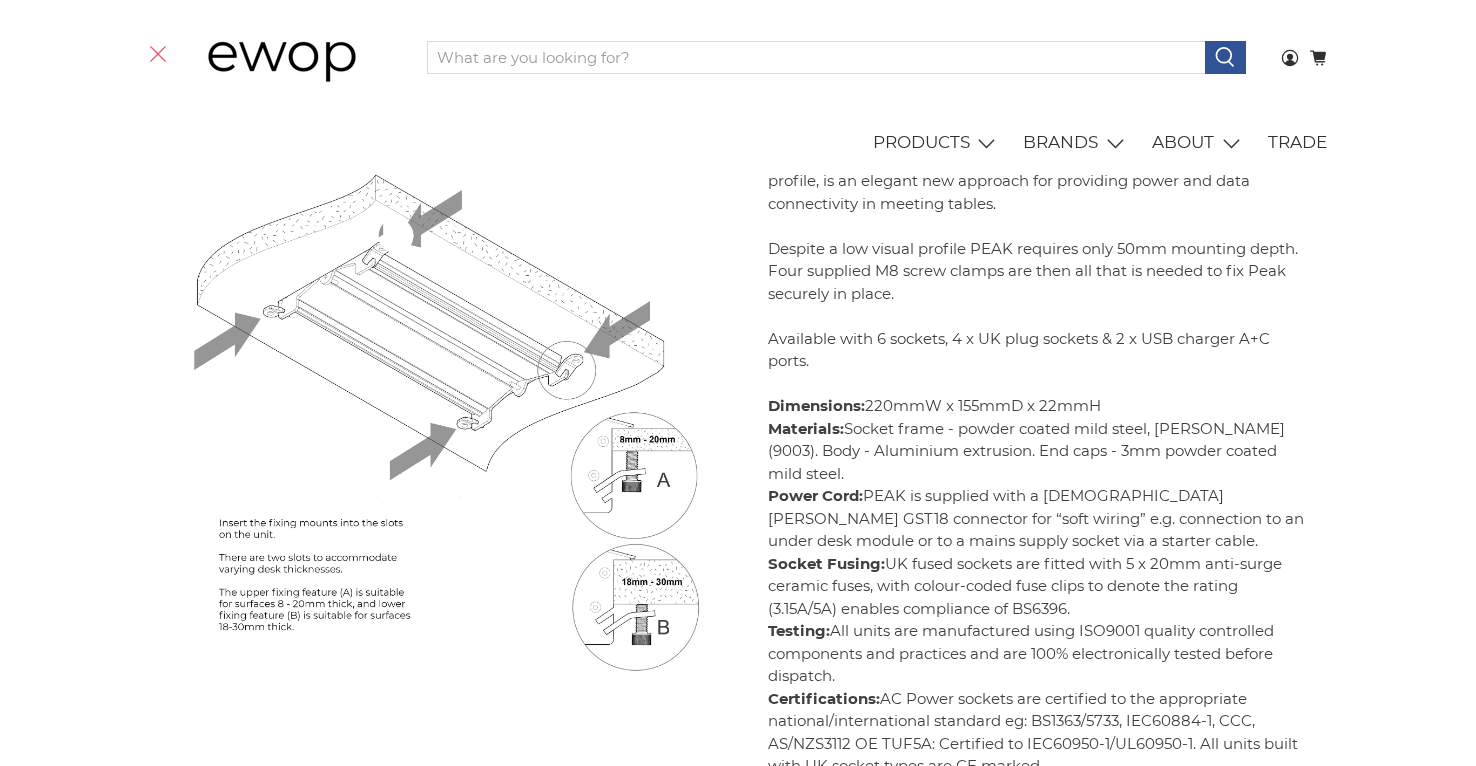 click 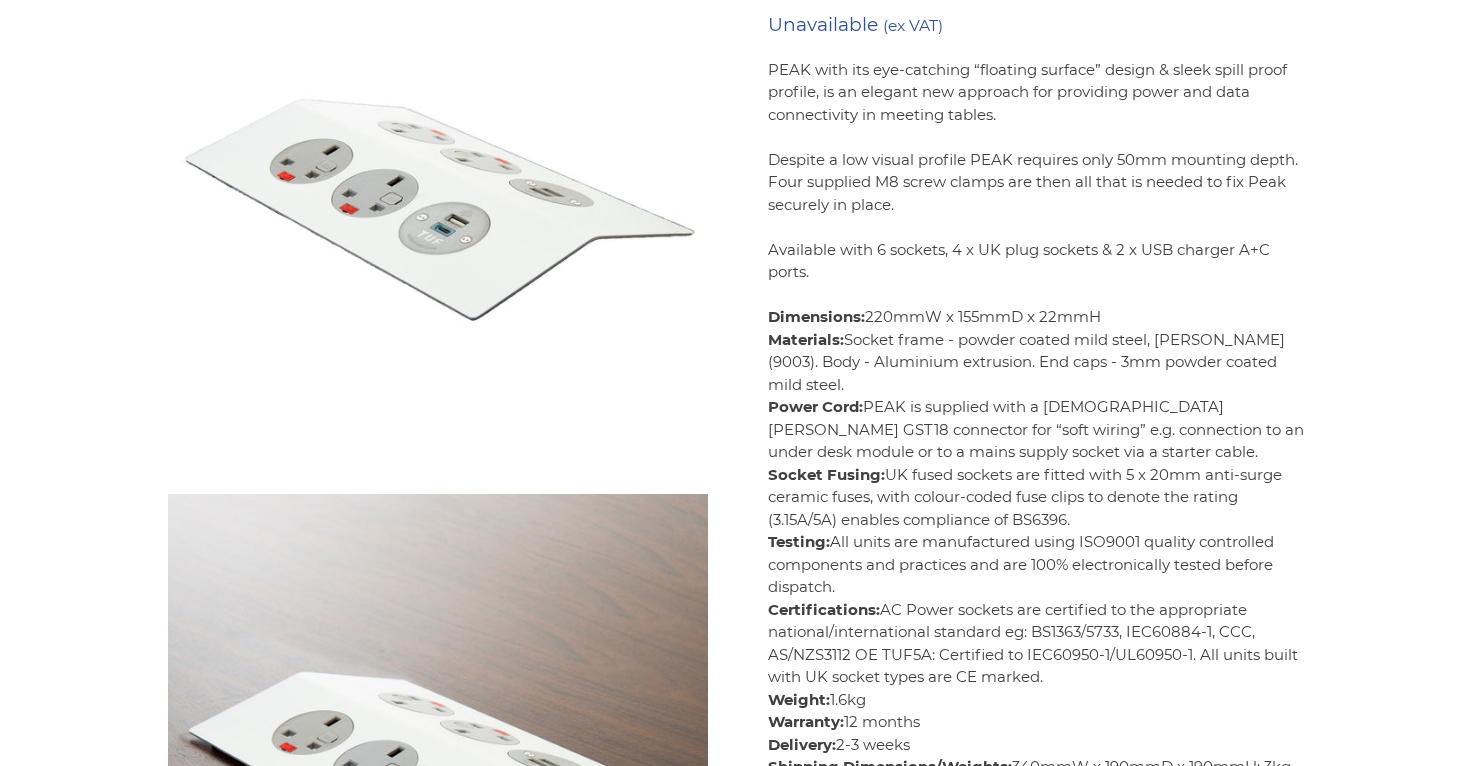 scroll, scrollTop: 0, scrollLeft: 0, axis: both 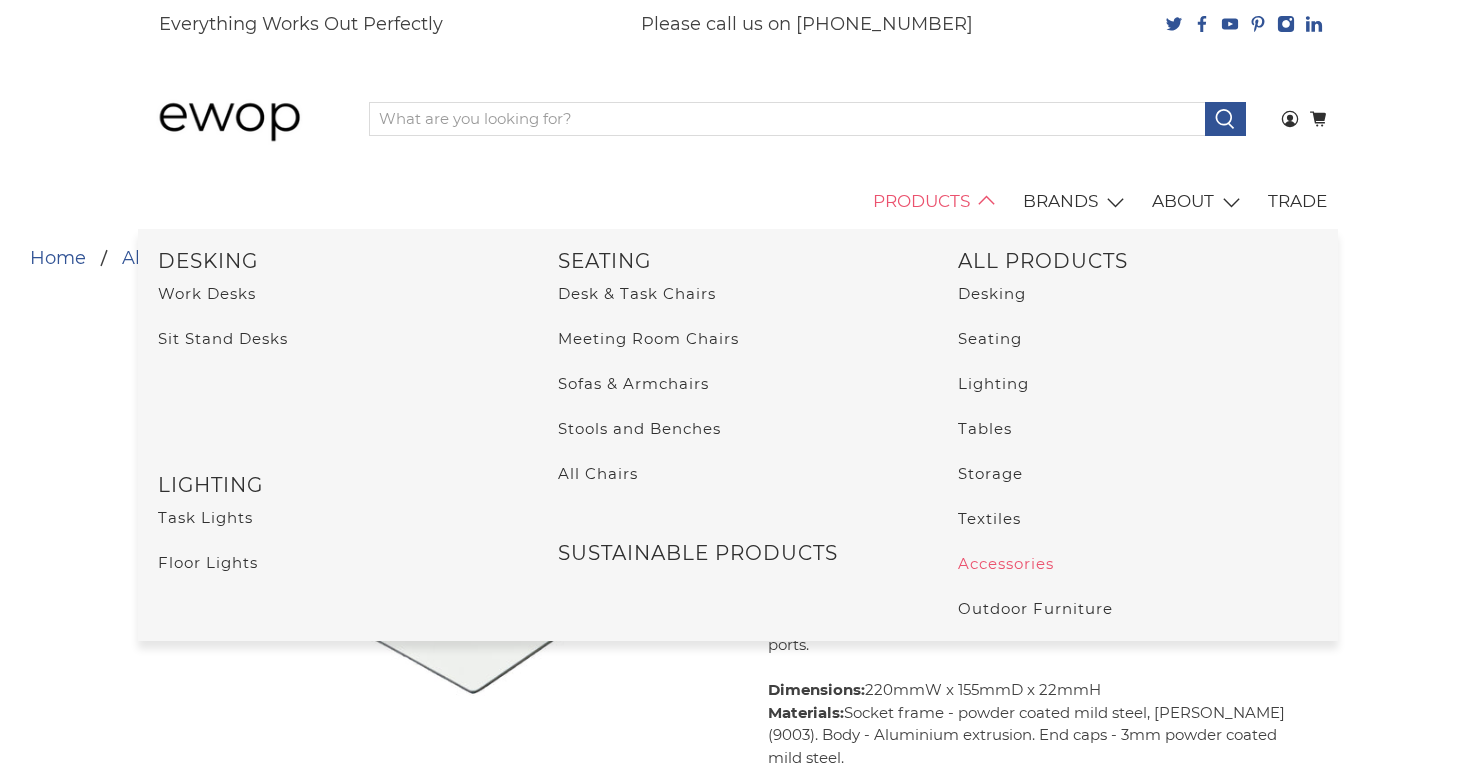 click on "Accessories" at bounding box center (1006, 563) 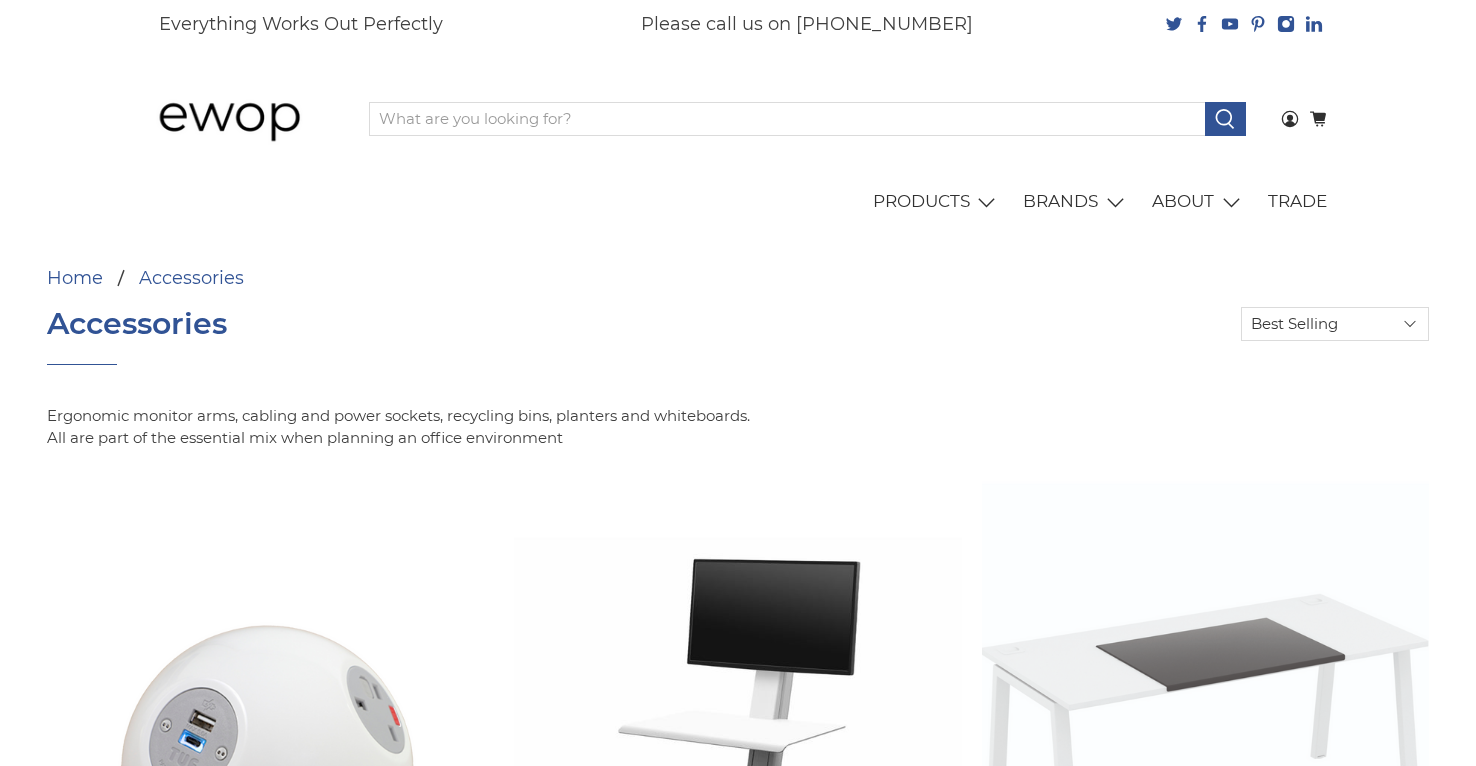 select on "best-selling" 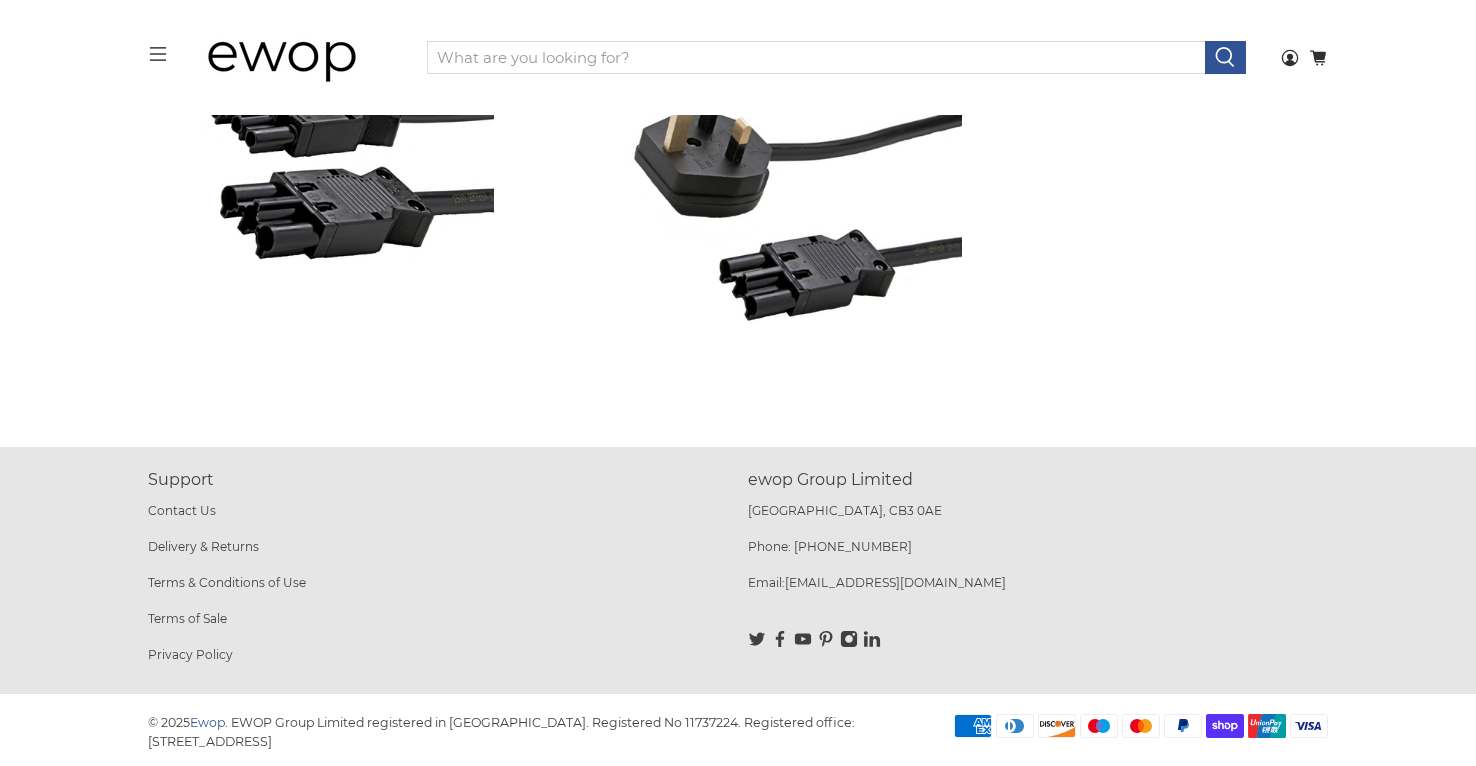 scroll, scrollTop: 2807, scrollLeft: 0, axis: vertical 